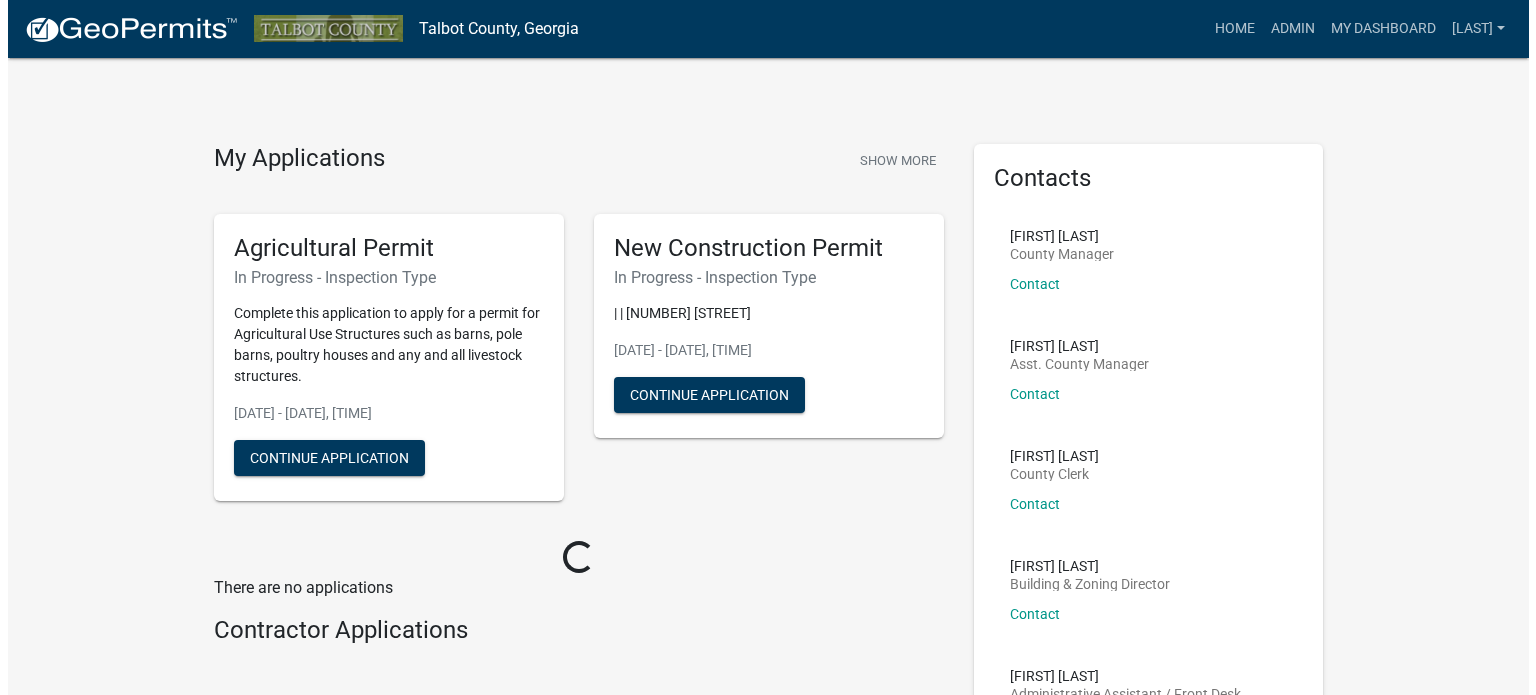 scroll, scrollTop: 0, scrollLeft: 0, axis: both 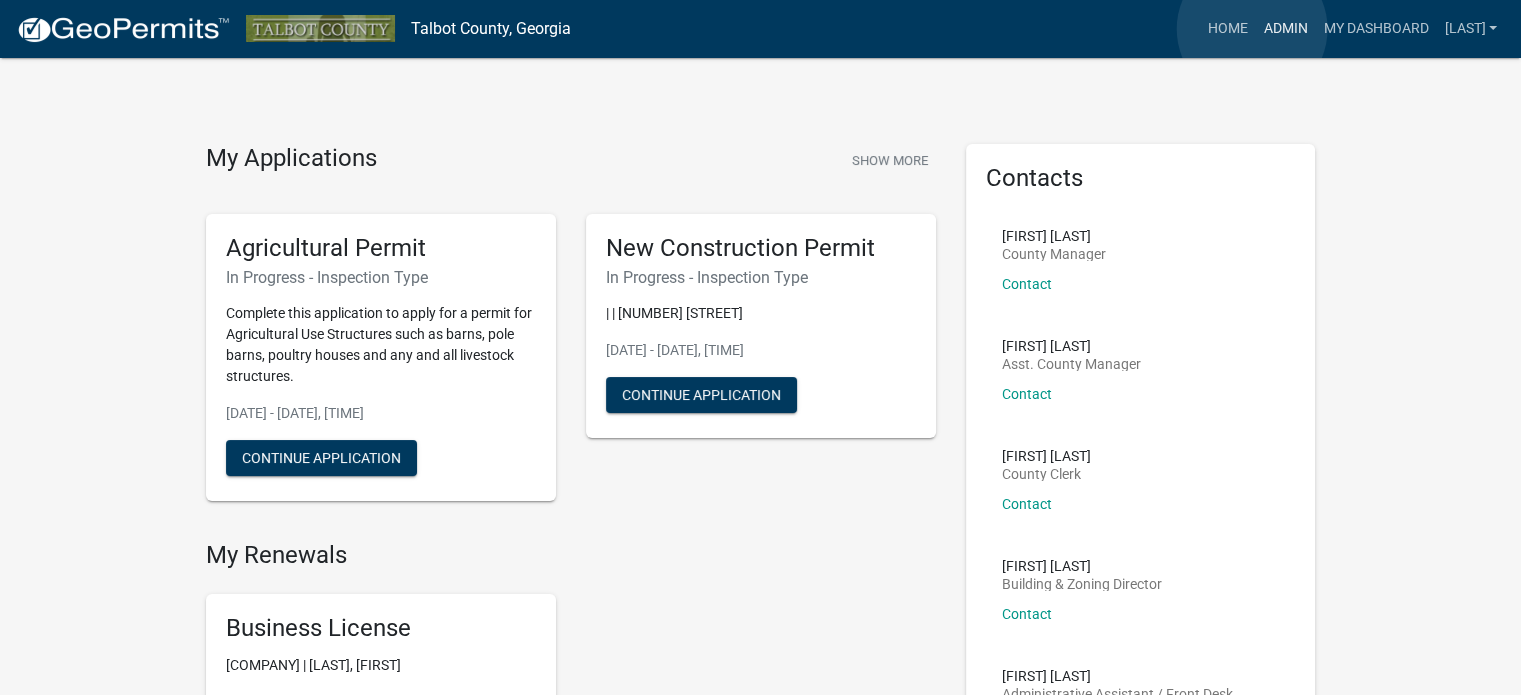 click on "Admin" at bounding box center (1285, 29) 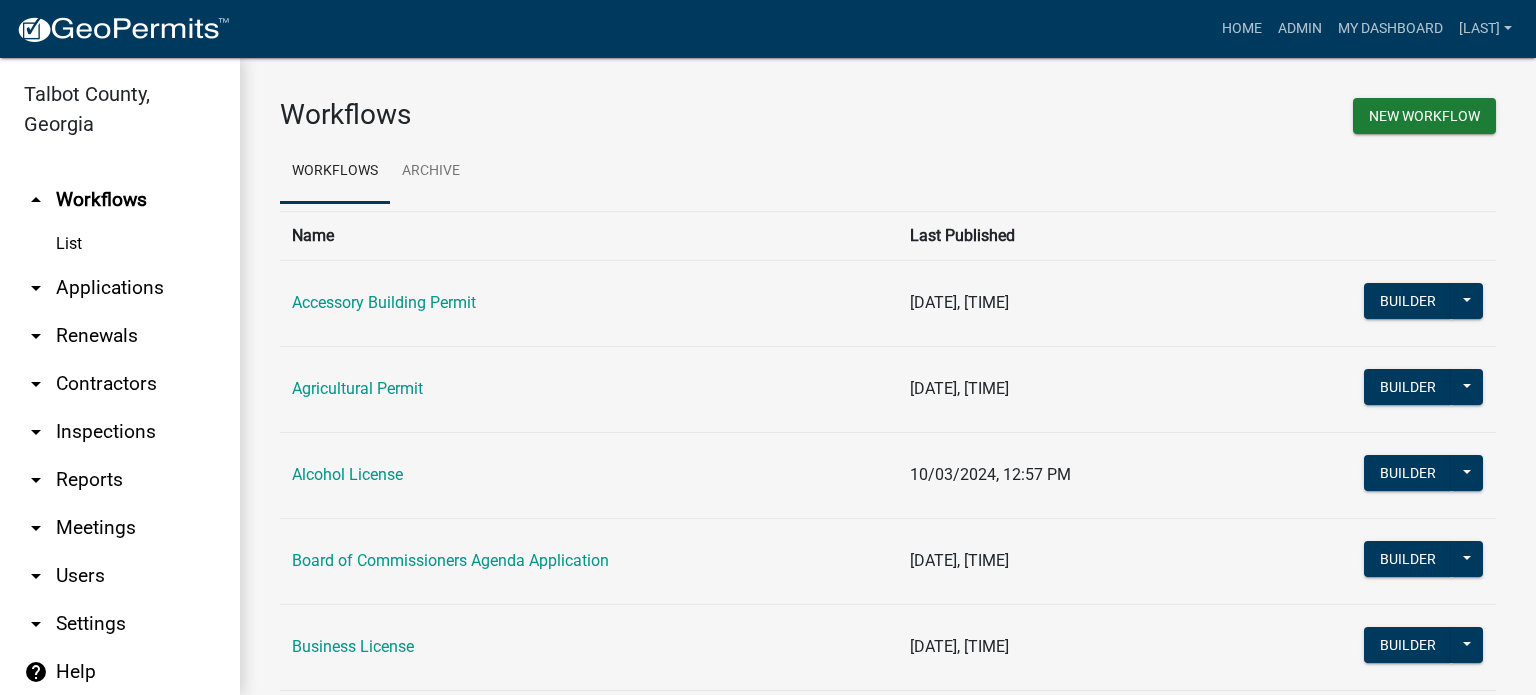 click on "arrow_drop_down" at bounding box center (36, 288) 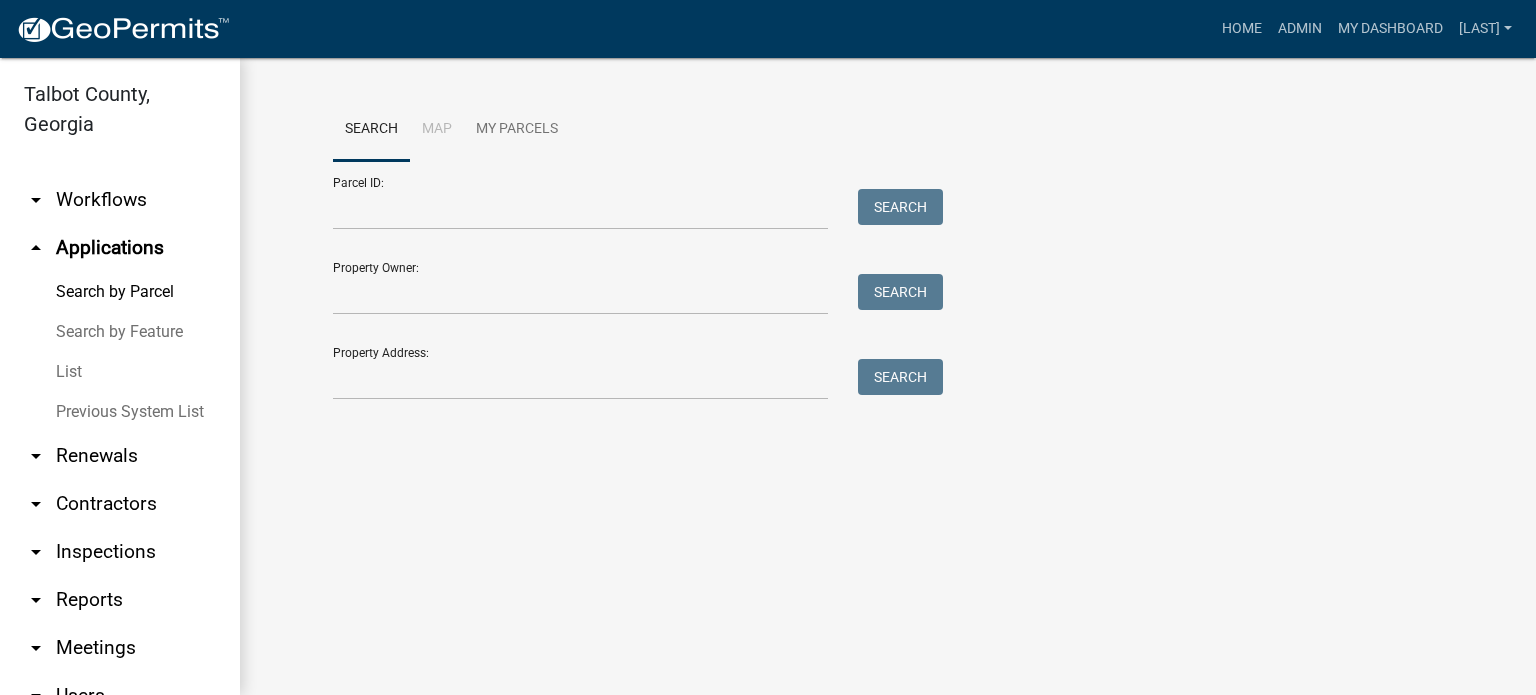 click on "List" at bounding box center (120, 372) 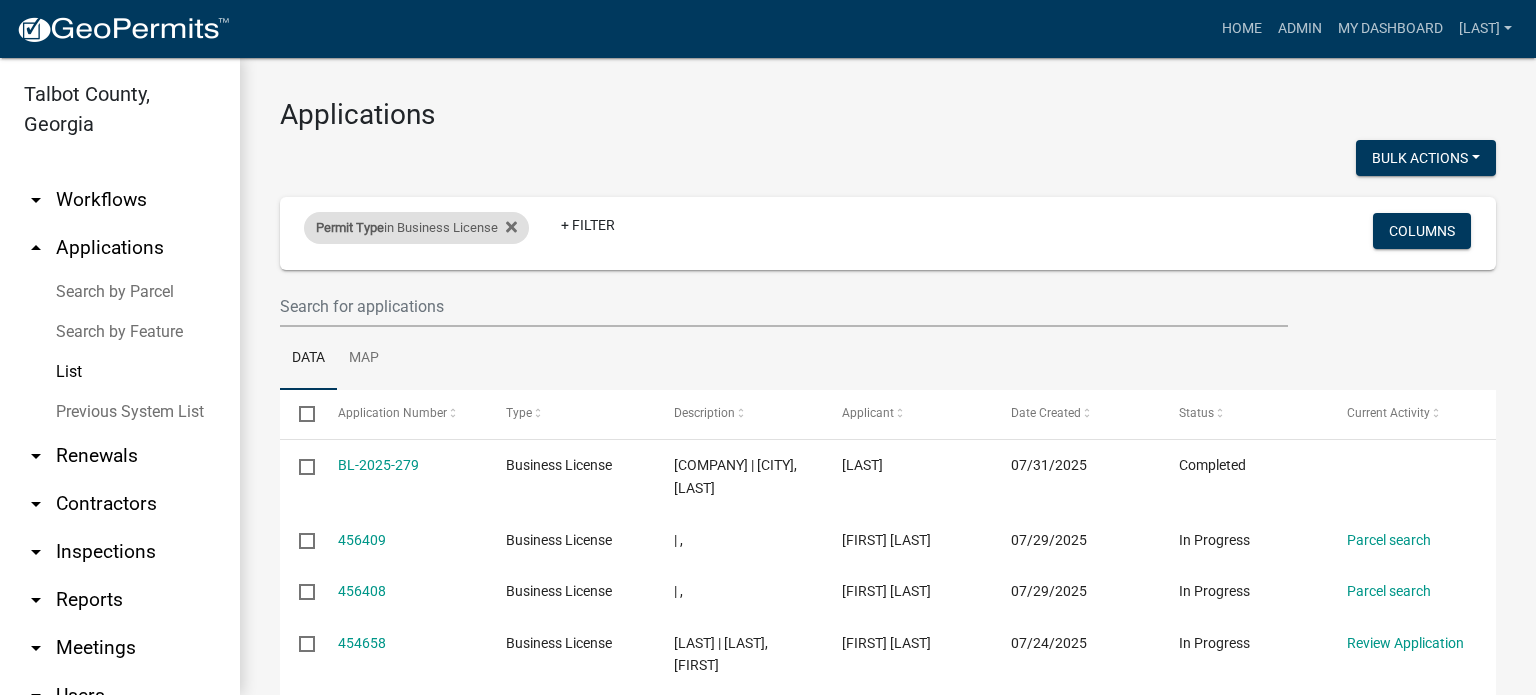 click on "Permit Type  in Business License  Remove this filter" at bounding box center [416, 228] 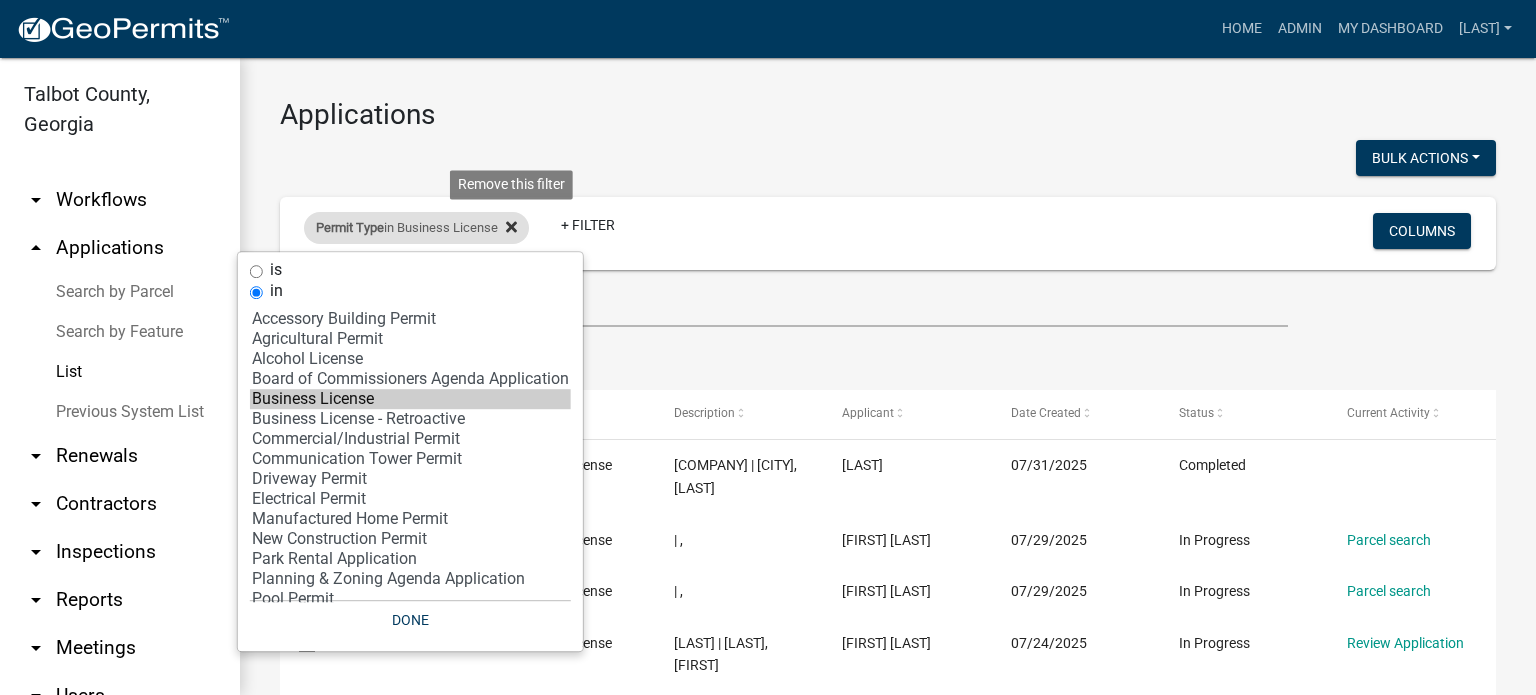 click 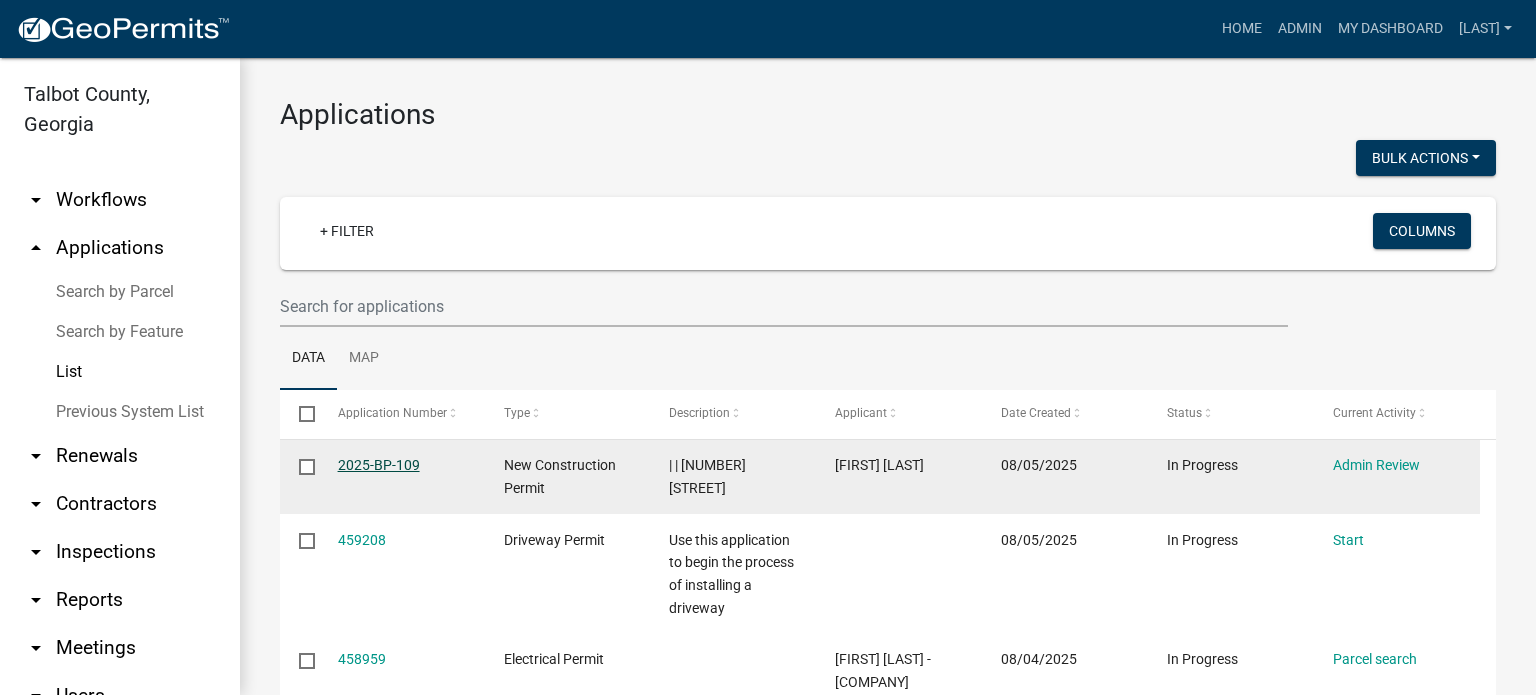 click on "2025-BP-109" 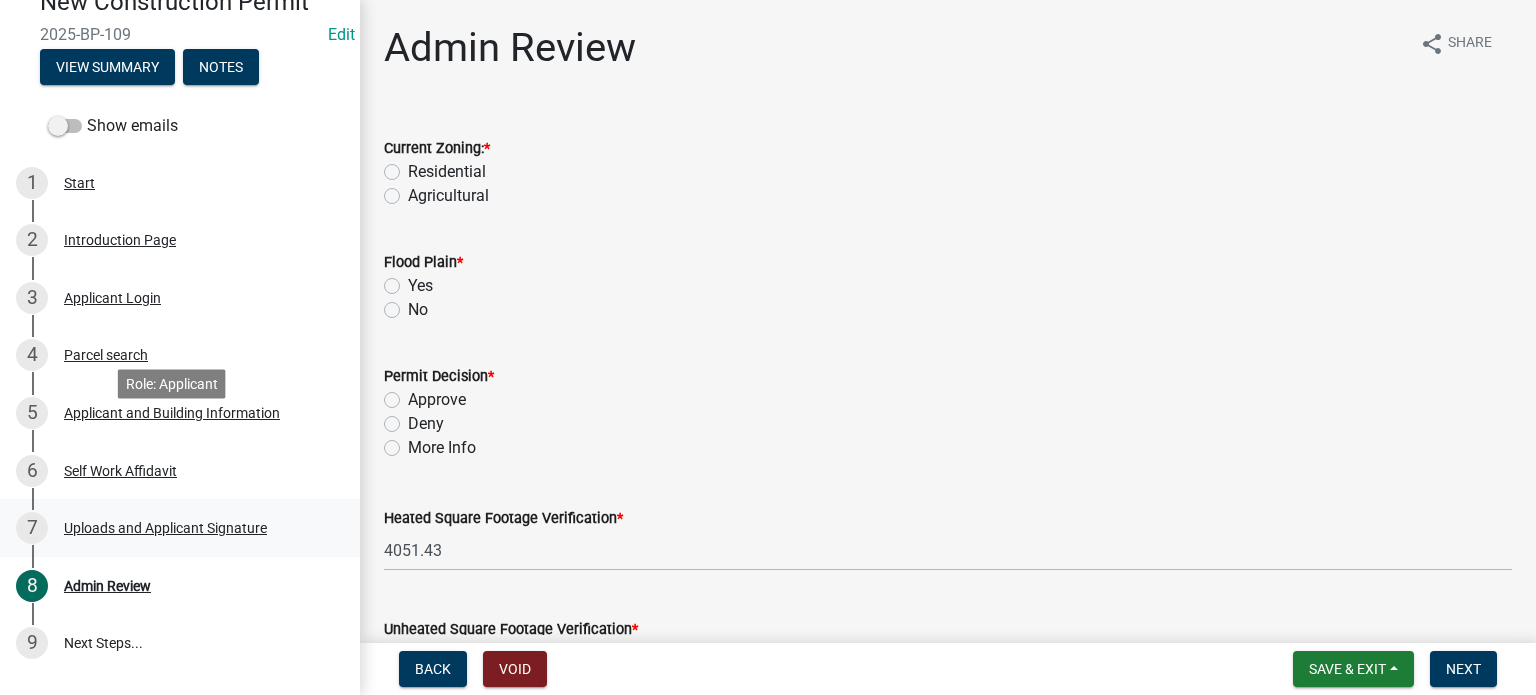 scroll, scrollTop: 300, scrollLeft: 0, axis: vertical 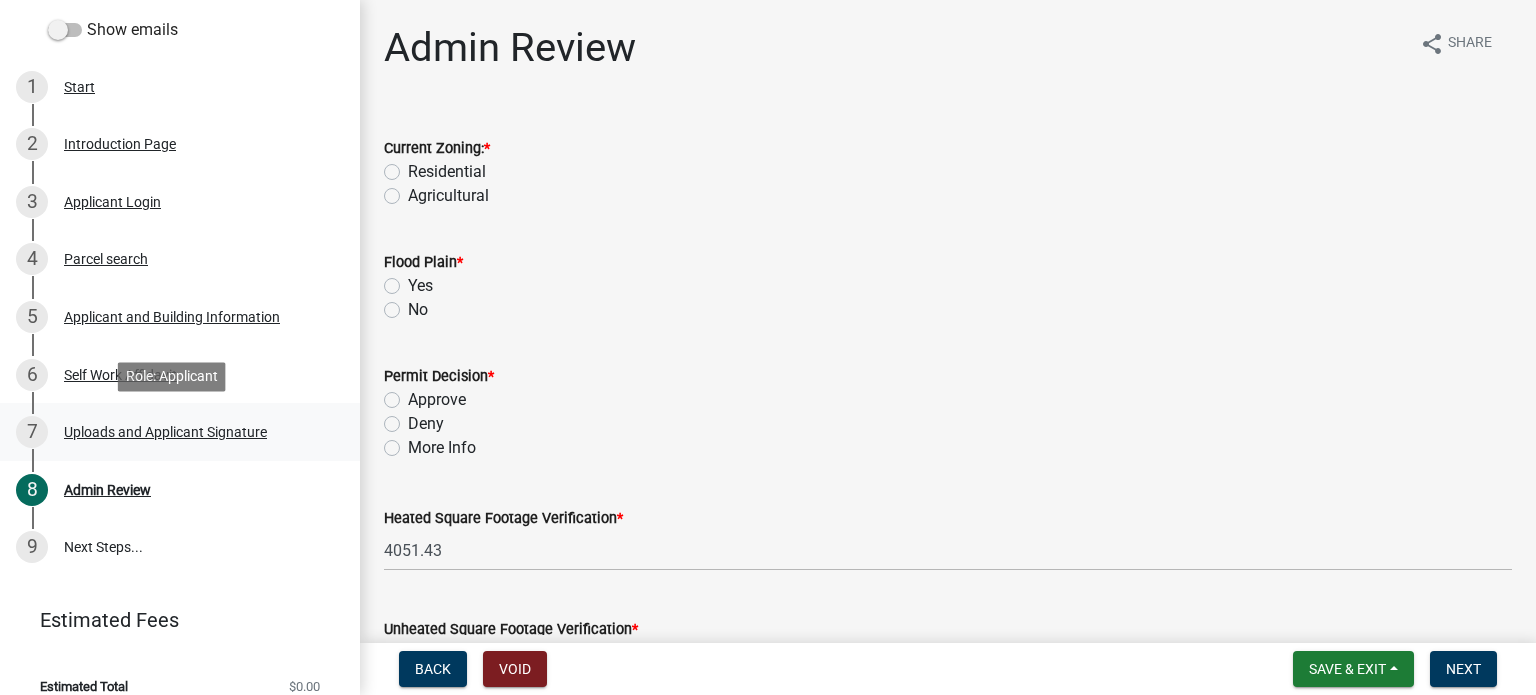 click on "Uploads and Applicant Signature" at bounding box center [165, 432] 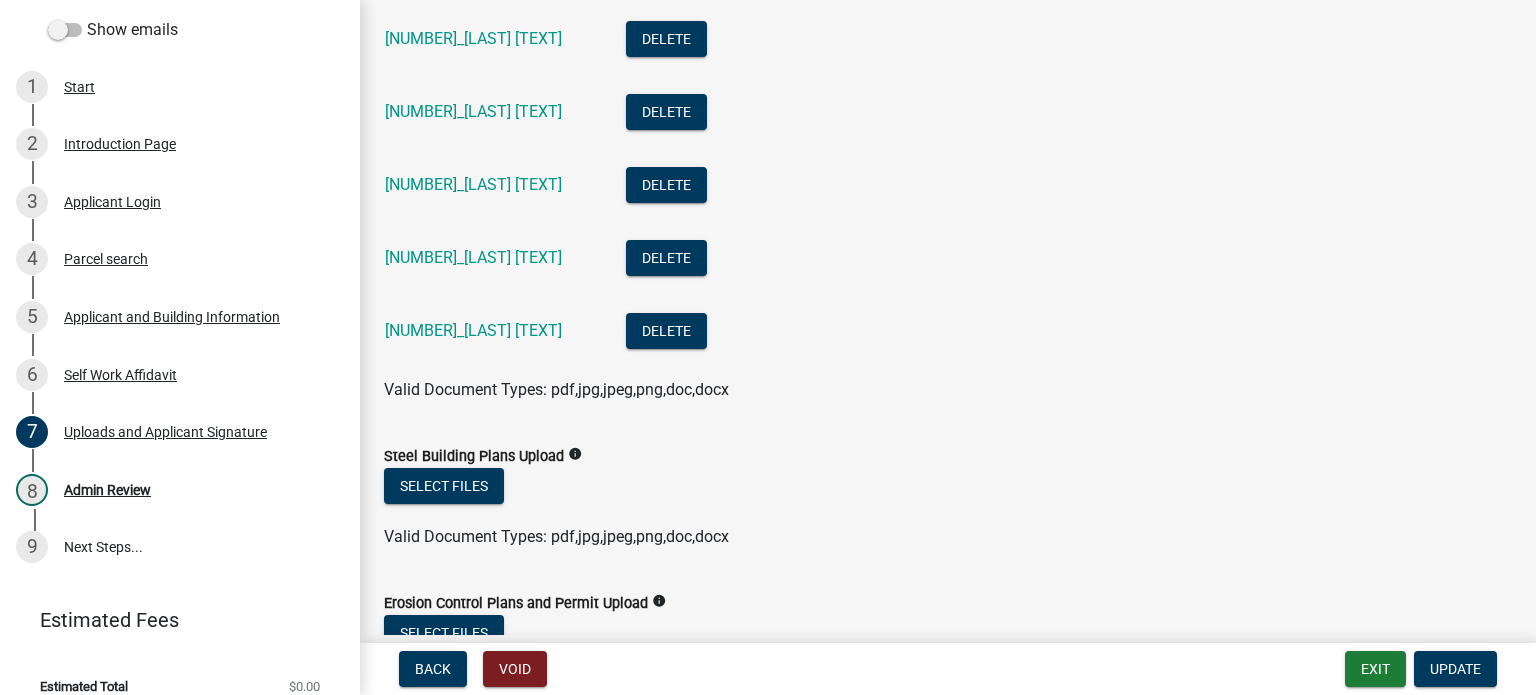 scroll, scrollTop: 400, scrollLeft: 0, axis: vertical 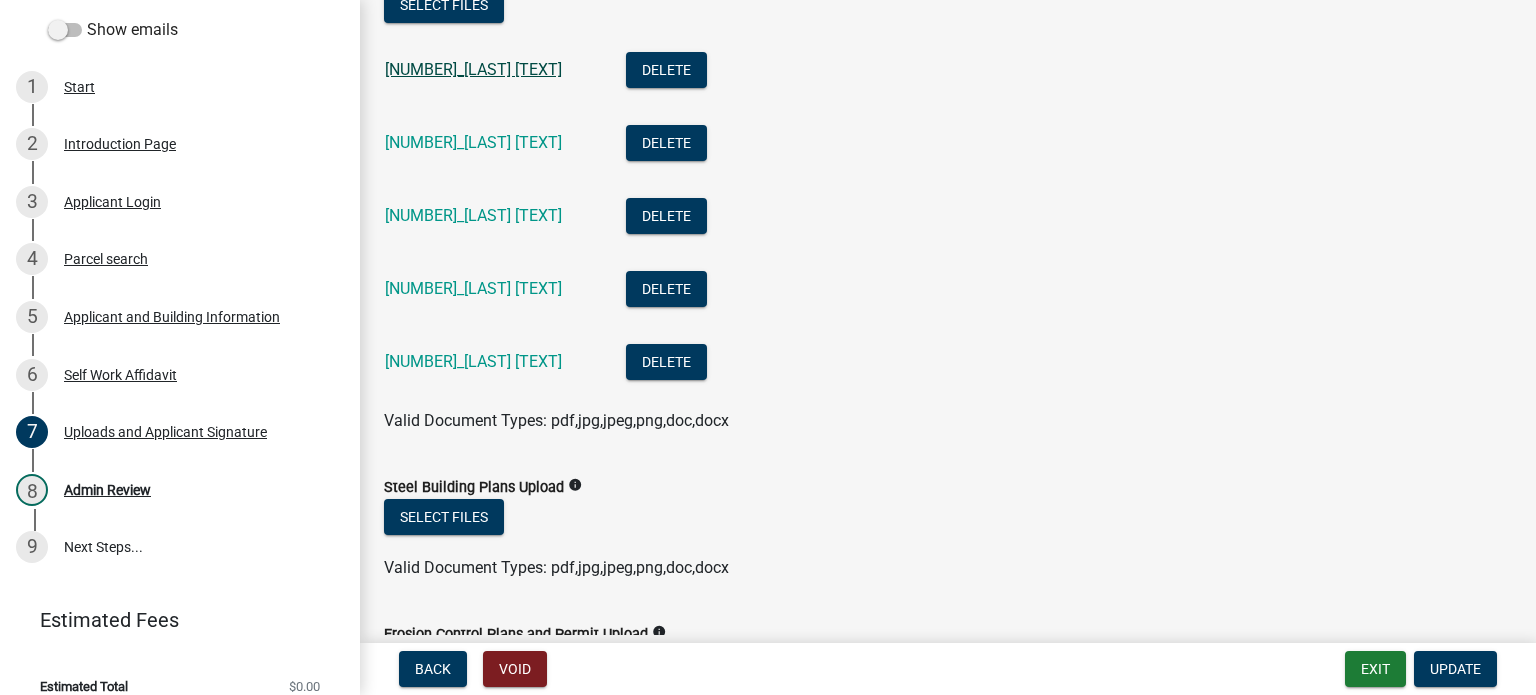 click on "250107_Sizemore Residence_SD-A21.pdf" 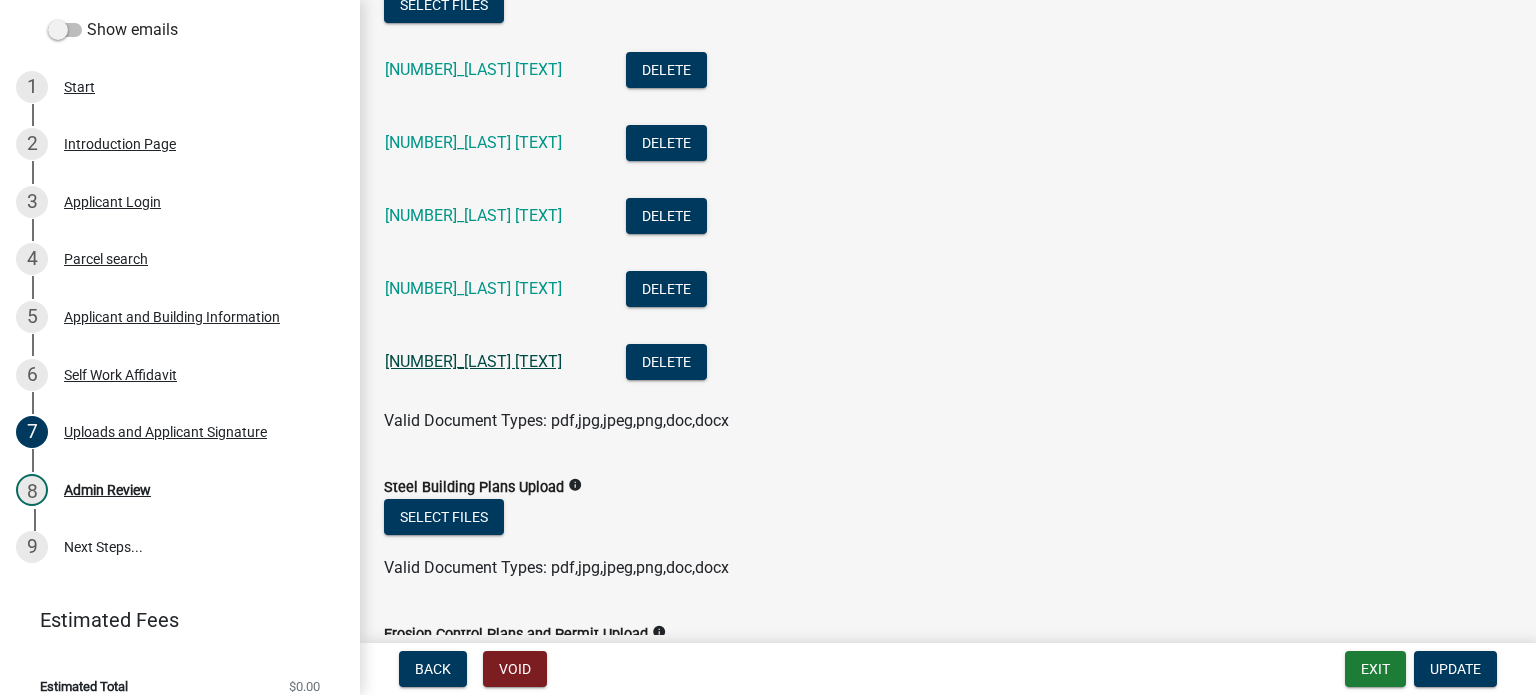 click on "250107_Sizemore Residence_SD-A22.pdf" 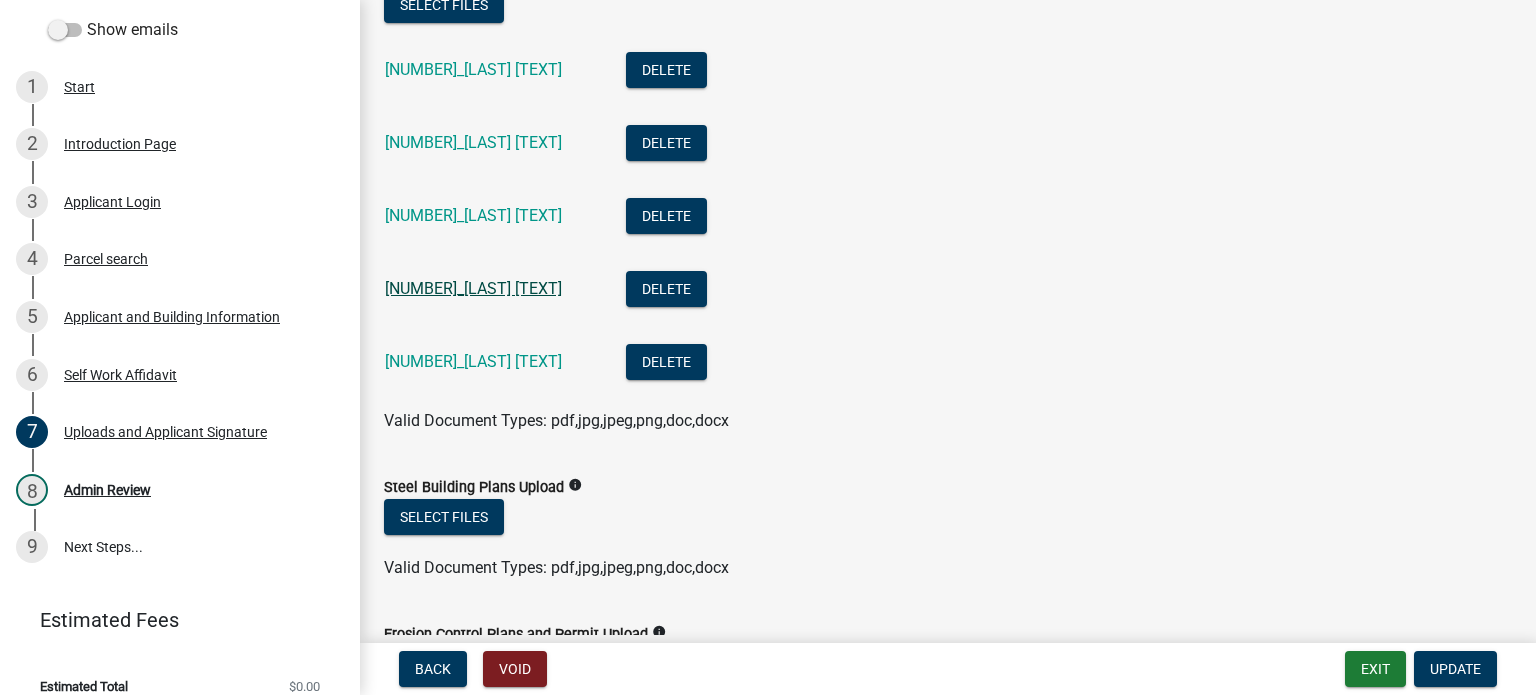 click on "250107_Sizemore Residence_SD-A23.pdf" 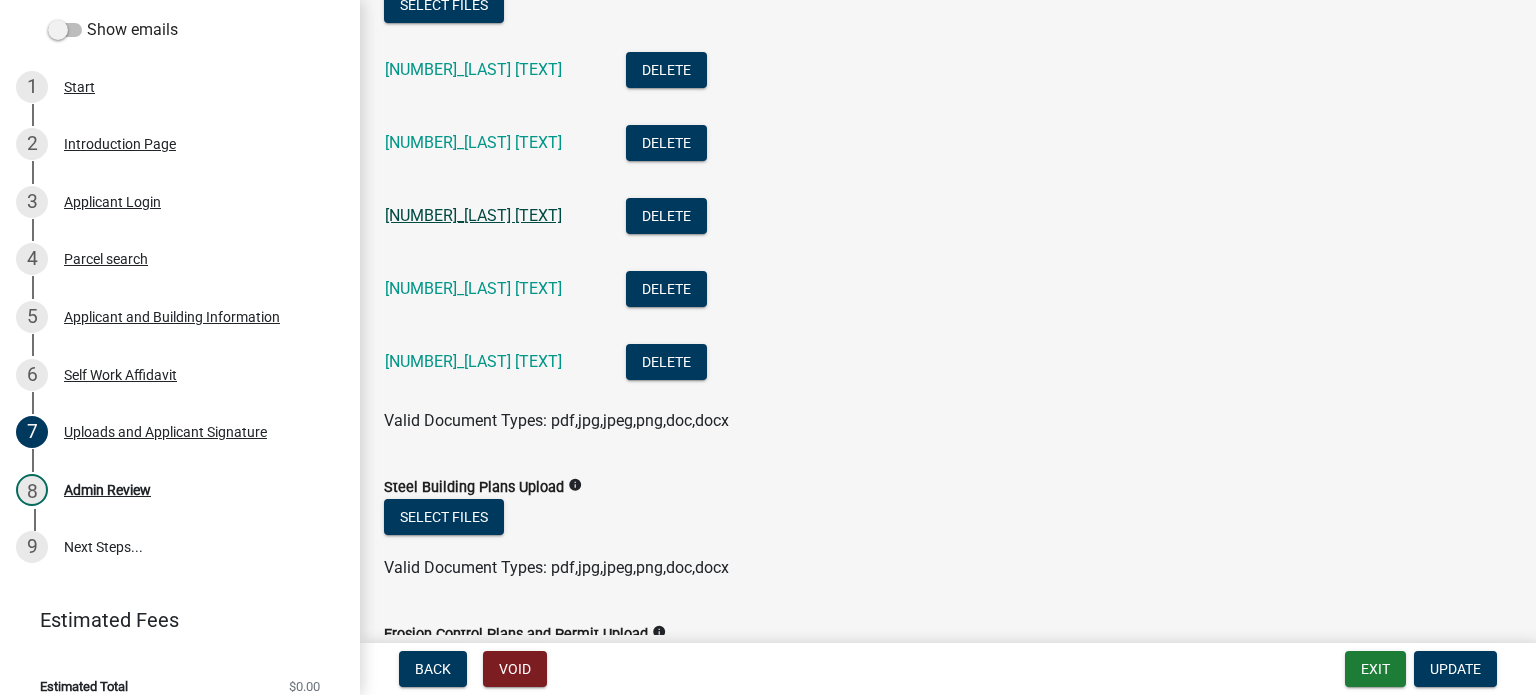 click on "250107_Sizemore Residence_SD-A31.pdf" 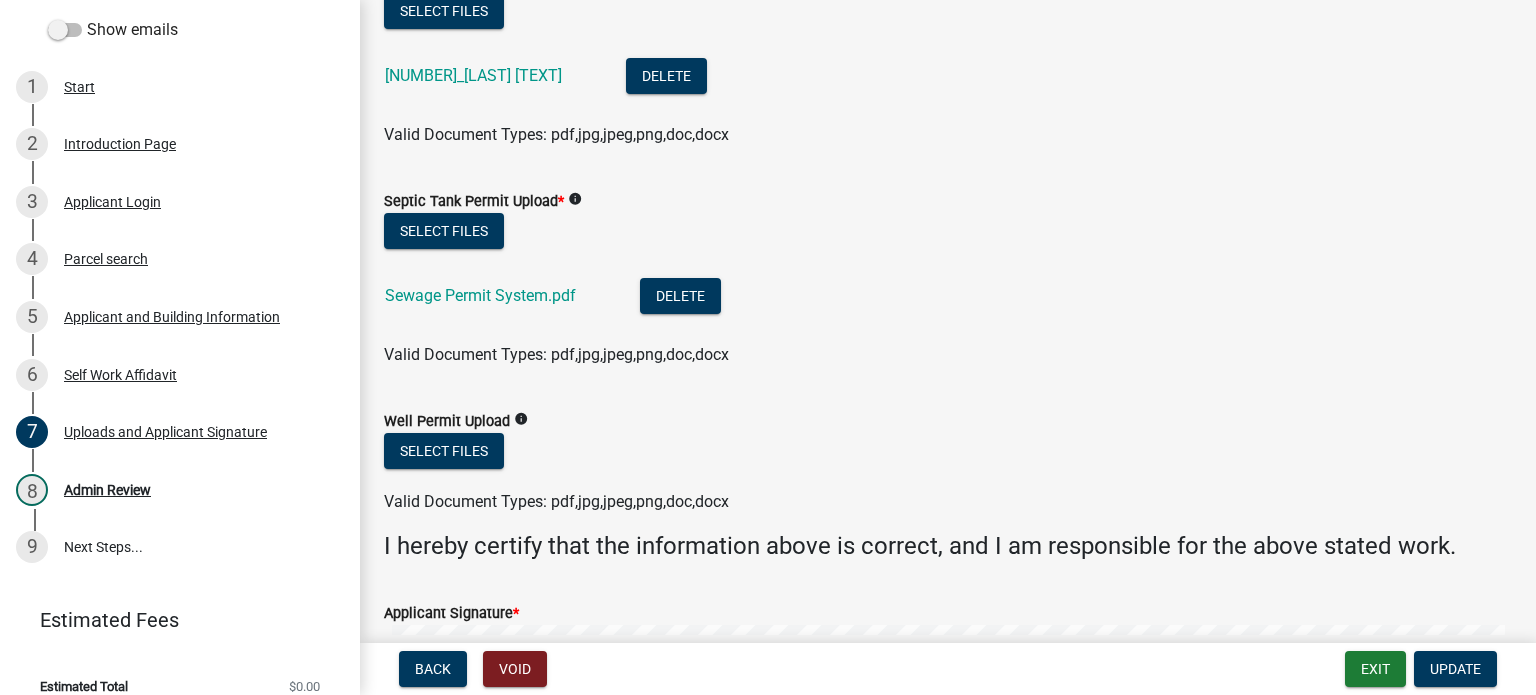 scroll, scrollTop: 1584, scrollLeft: 0, axis: vertical 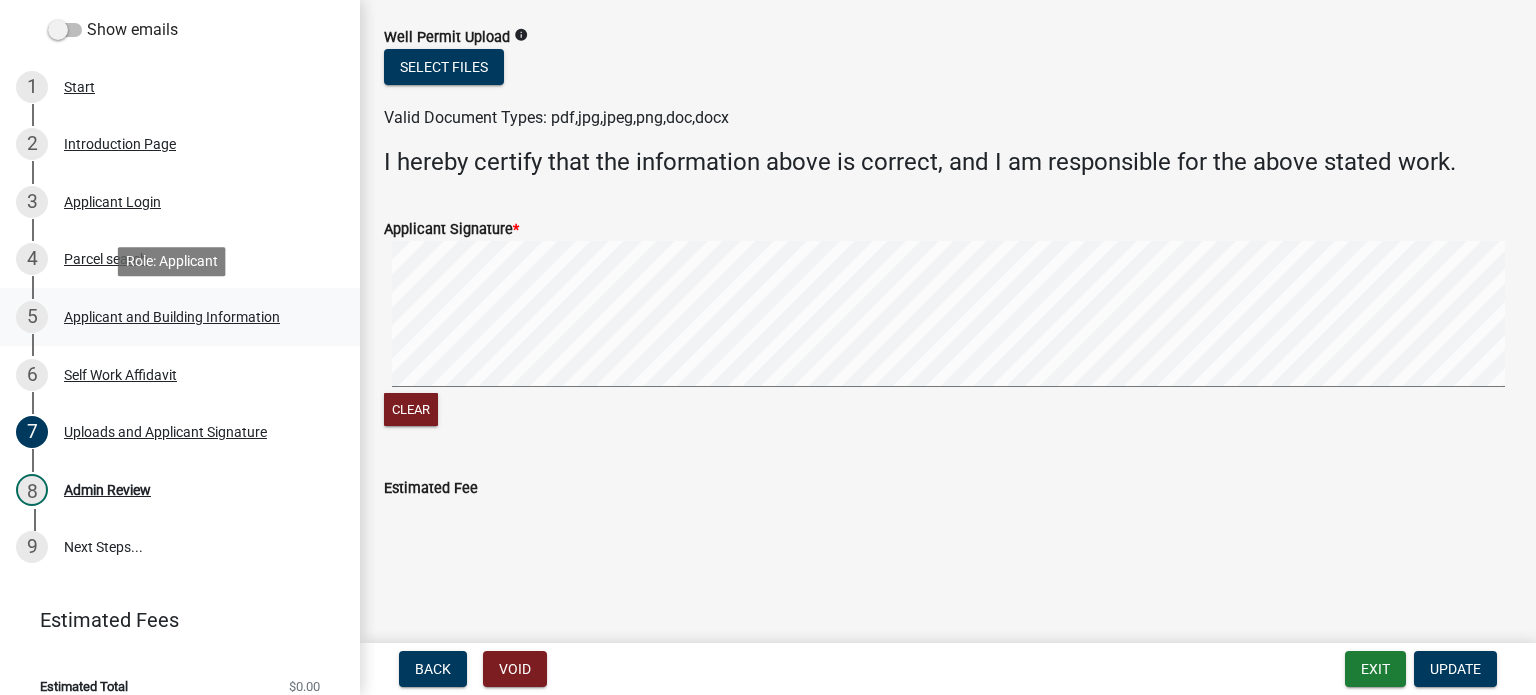 drag, startPoint x: 151, startPoint y: 308, endPoint x: 158, endPoint y: 319, distance: 13.038404 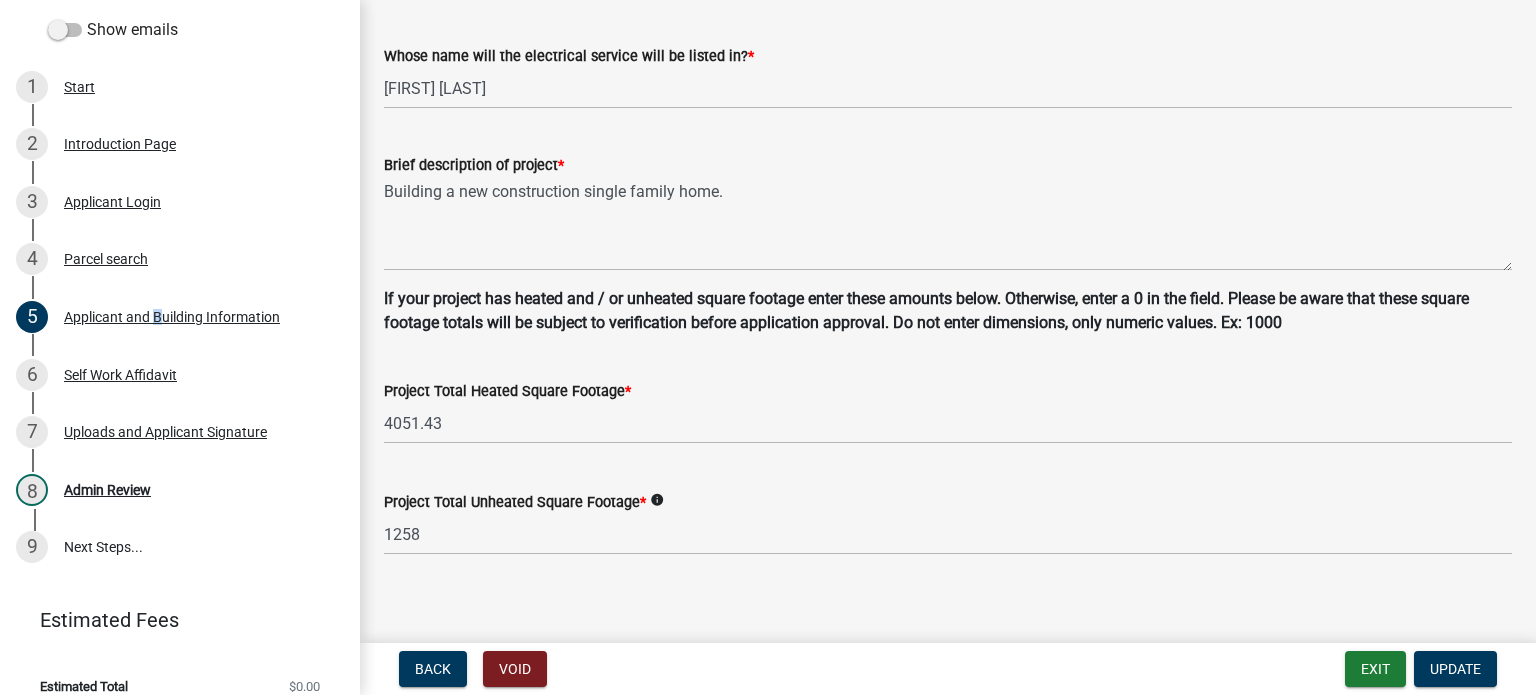 scroll, scrollTop: 1343, scrollLeft: 0, axis: vertical 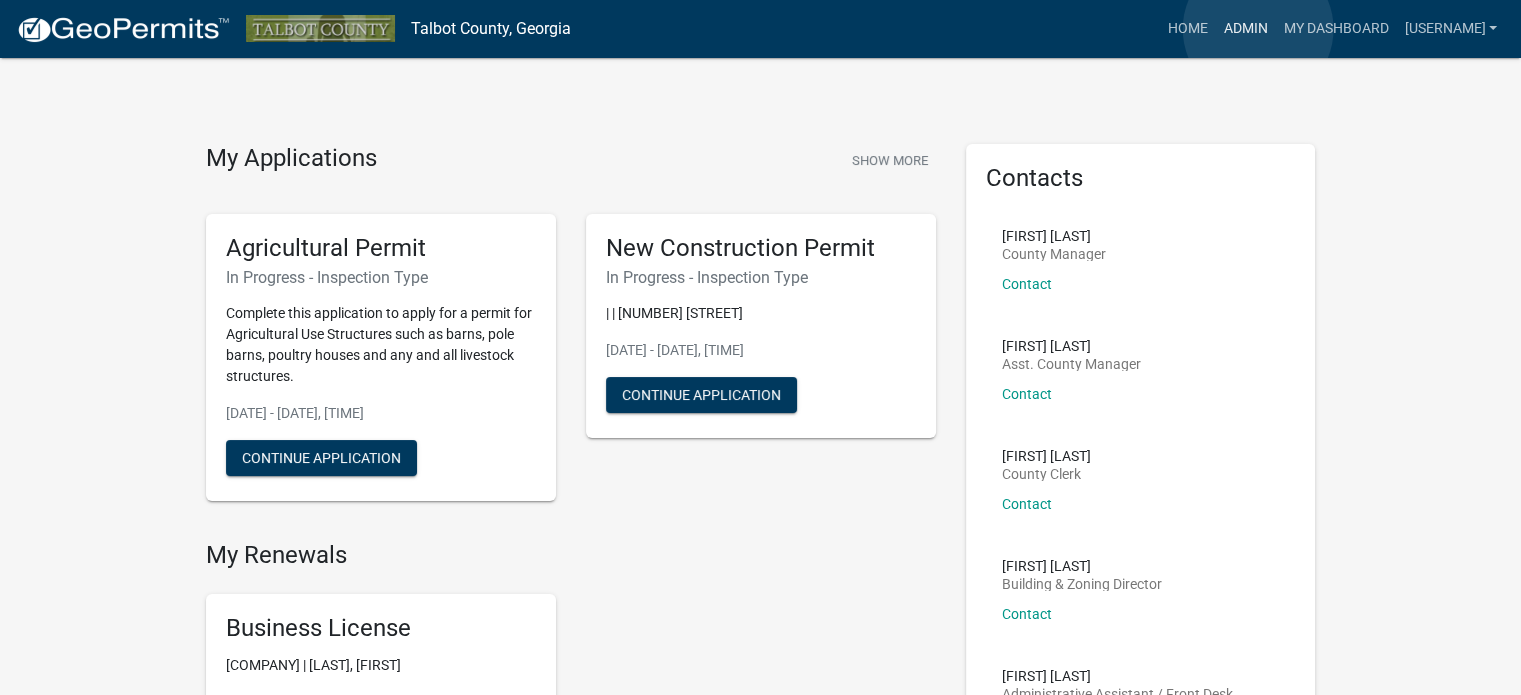 click on "Admin" at bounding box center [1245, 29] 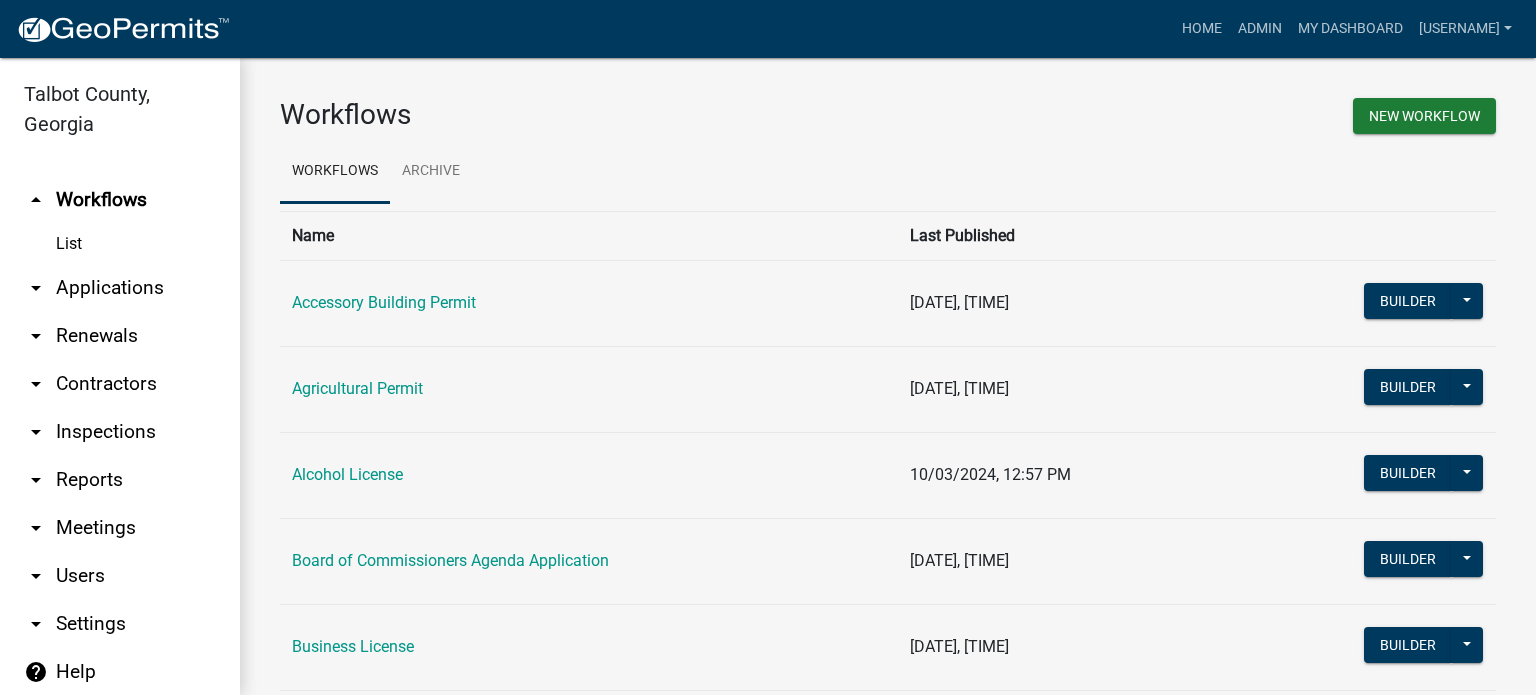 click on "arrow_drop_down" at bounding box center [36, 288] 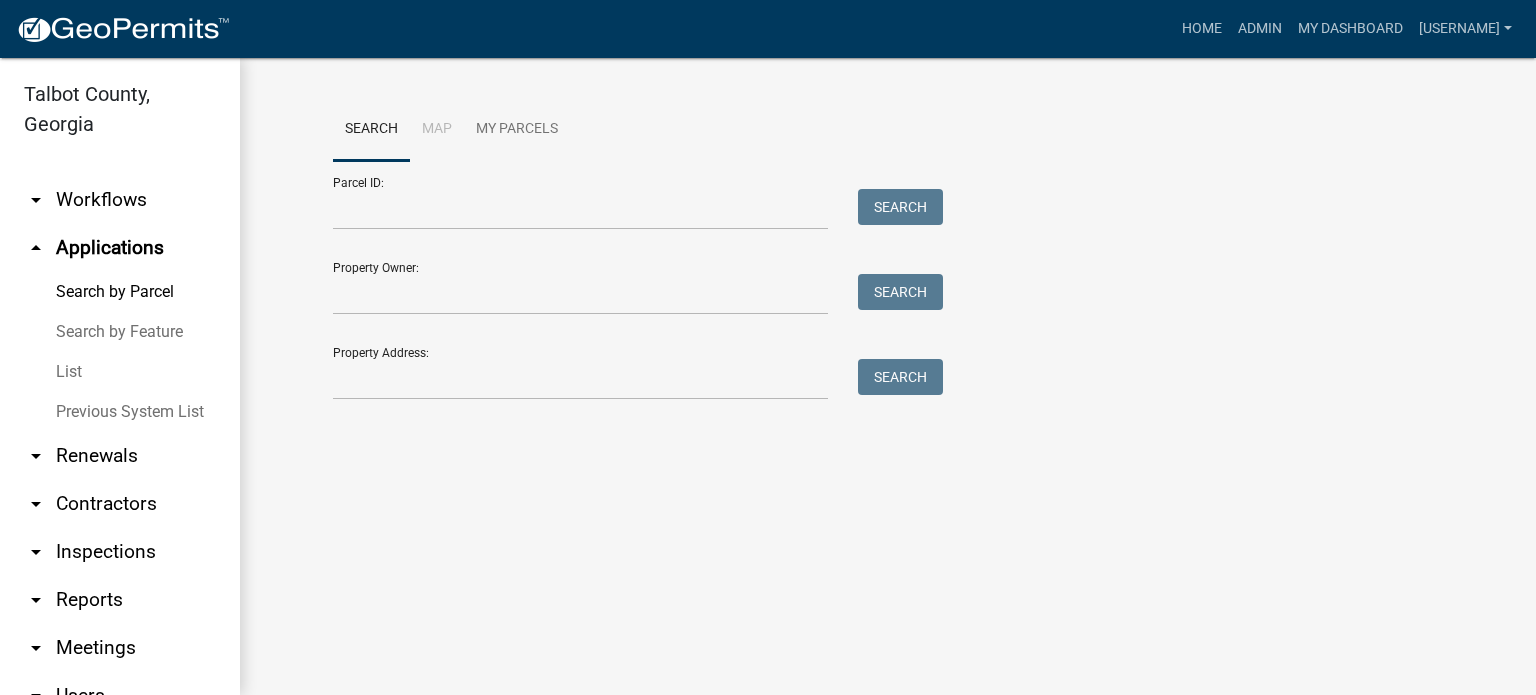 click on "List" at bounding box center (120, 372) 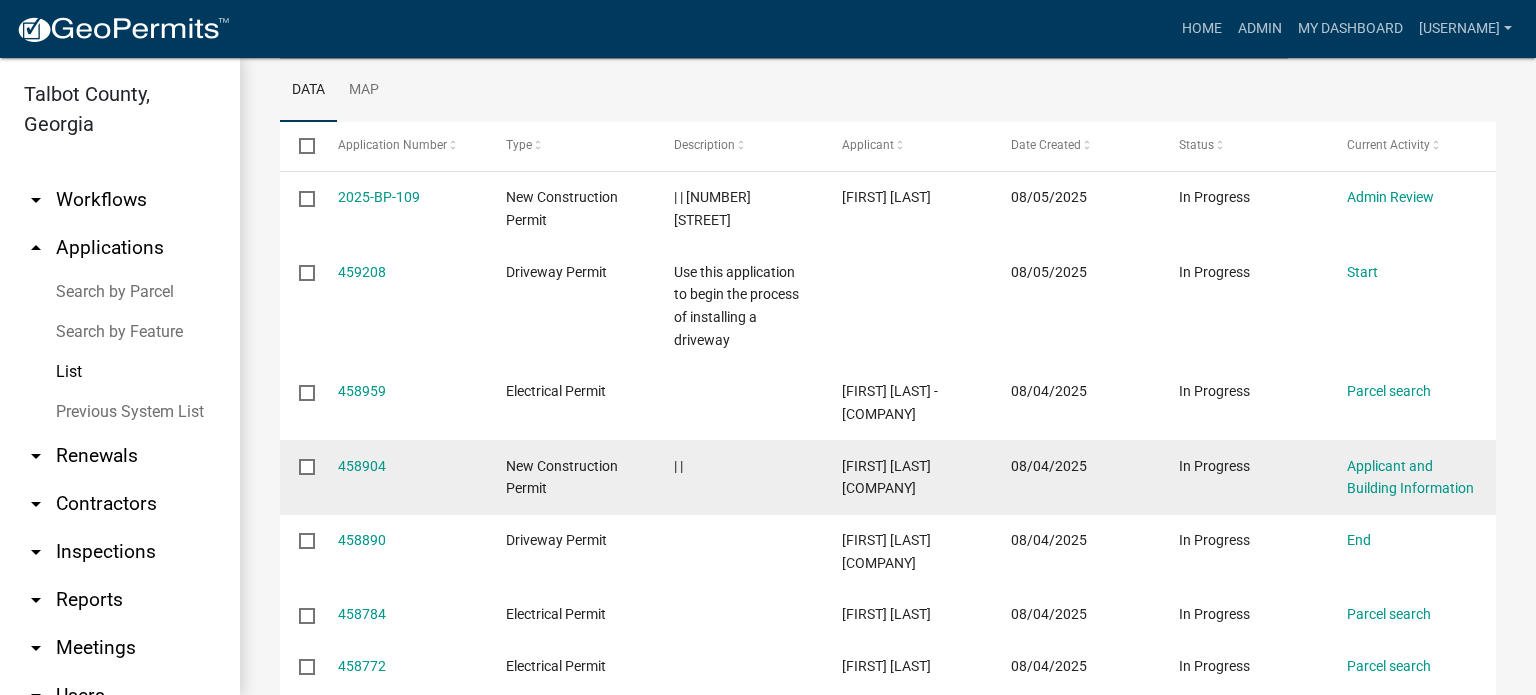 scroll, scrollTop: 300, scrollLeft: 0, axis: vertical 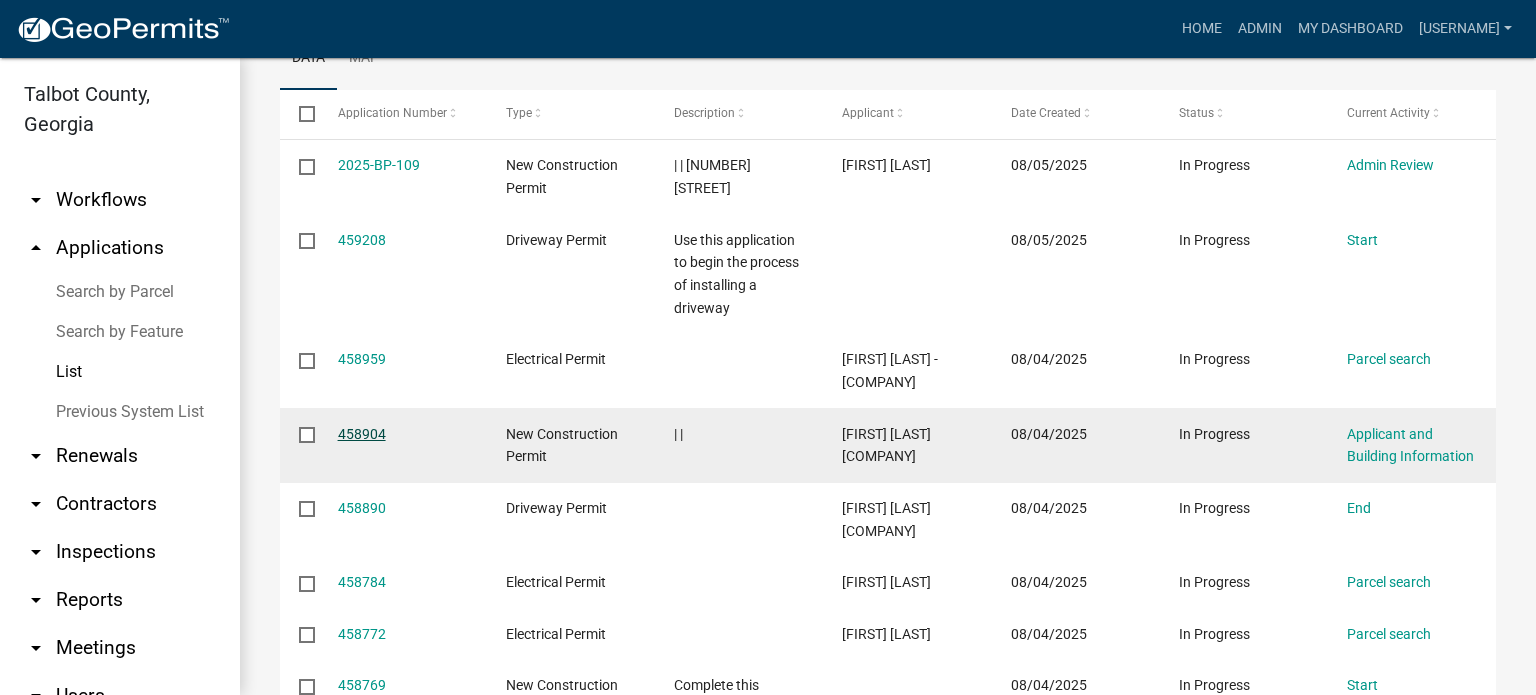 click on "458904" 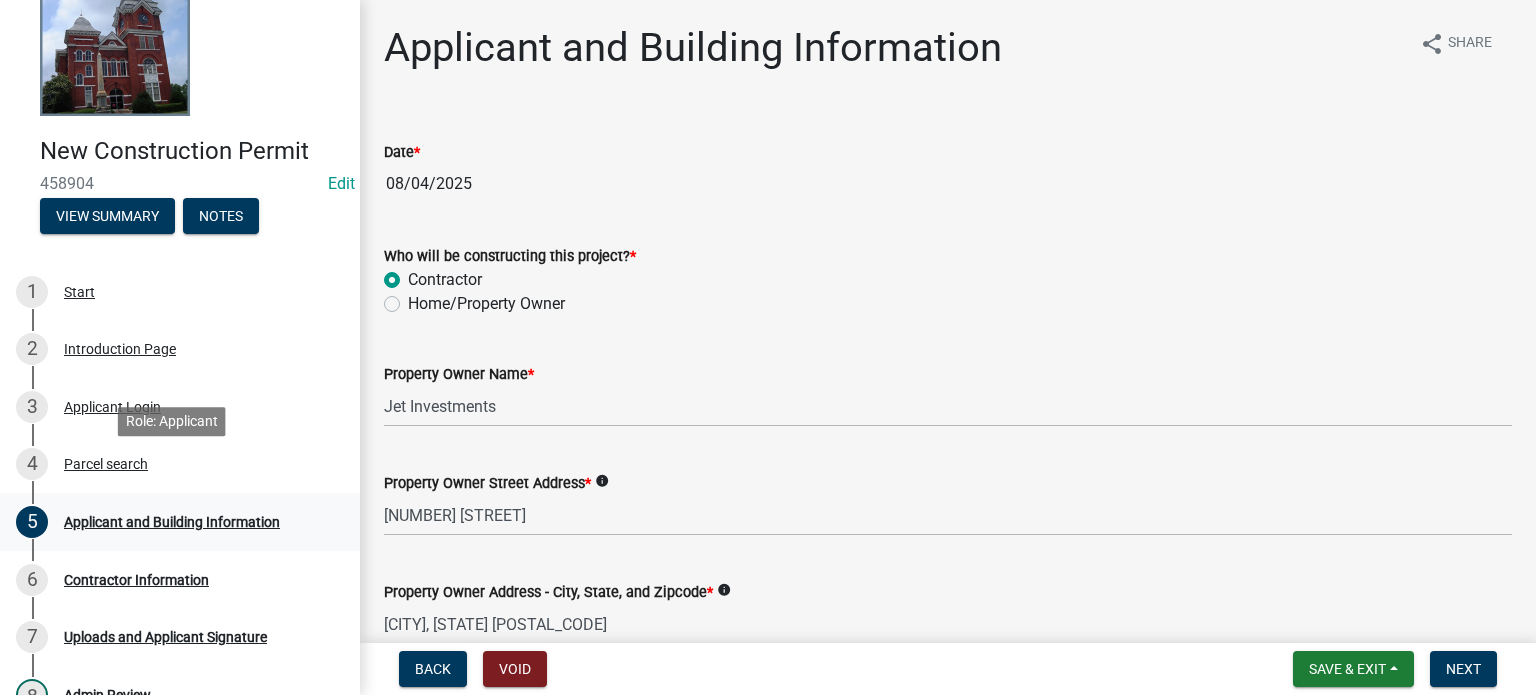 scroll, scrollTop: 100, scrollLeft: 0, axis: vertical 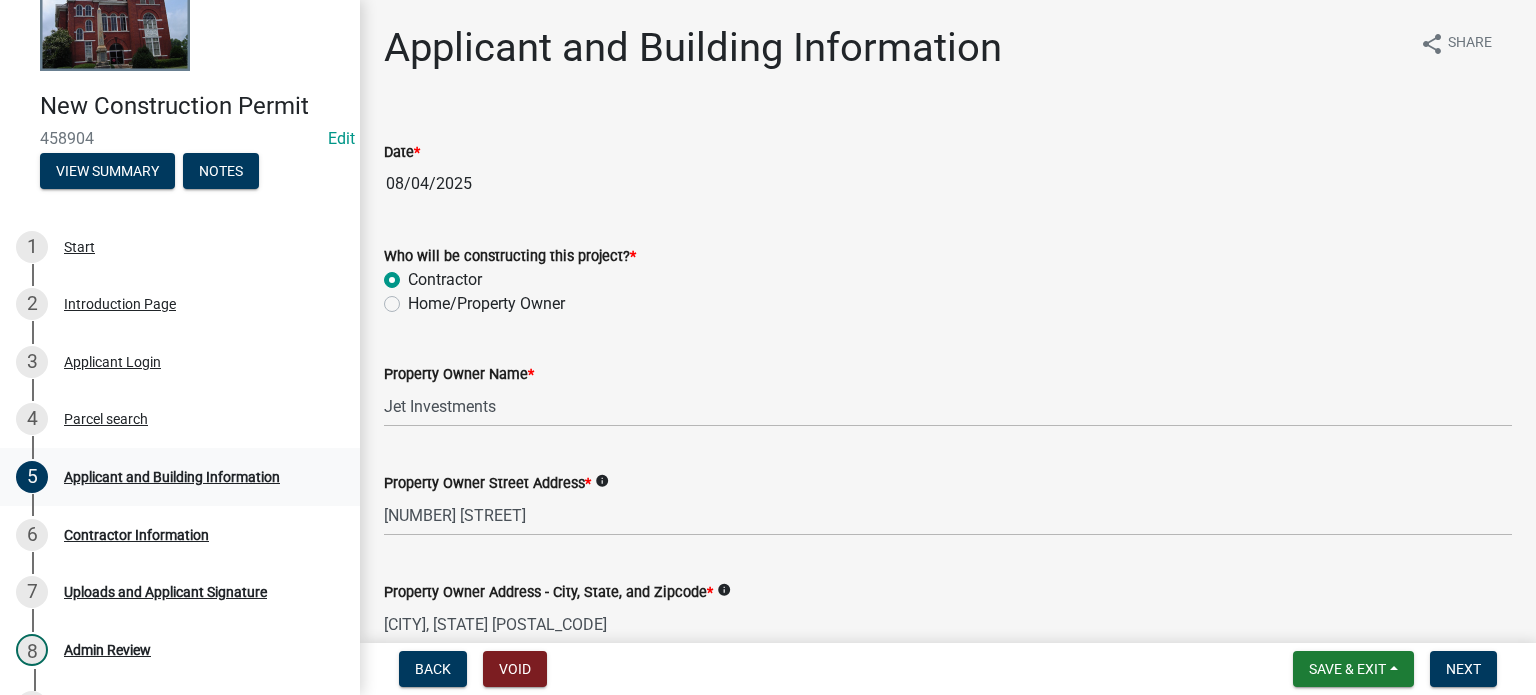 click on "Applicant and Building Information" at bounding box center [172, 477] 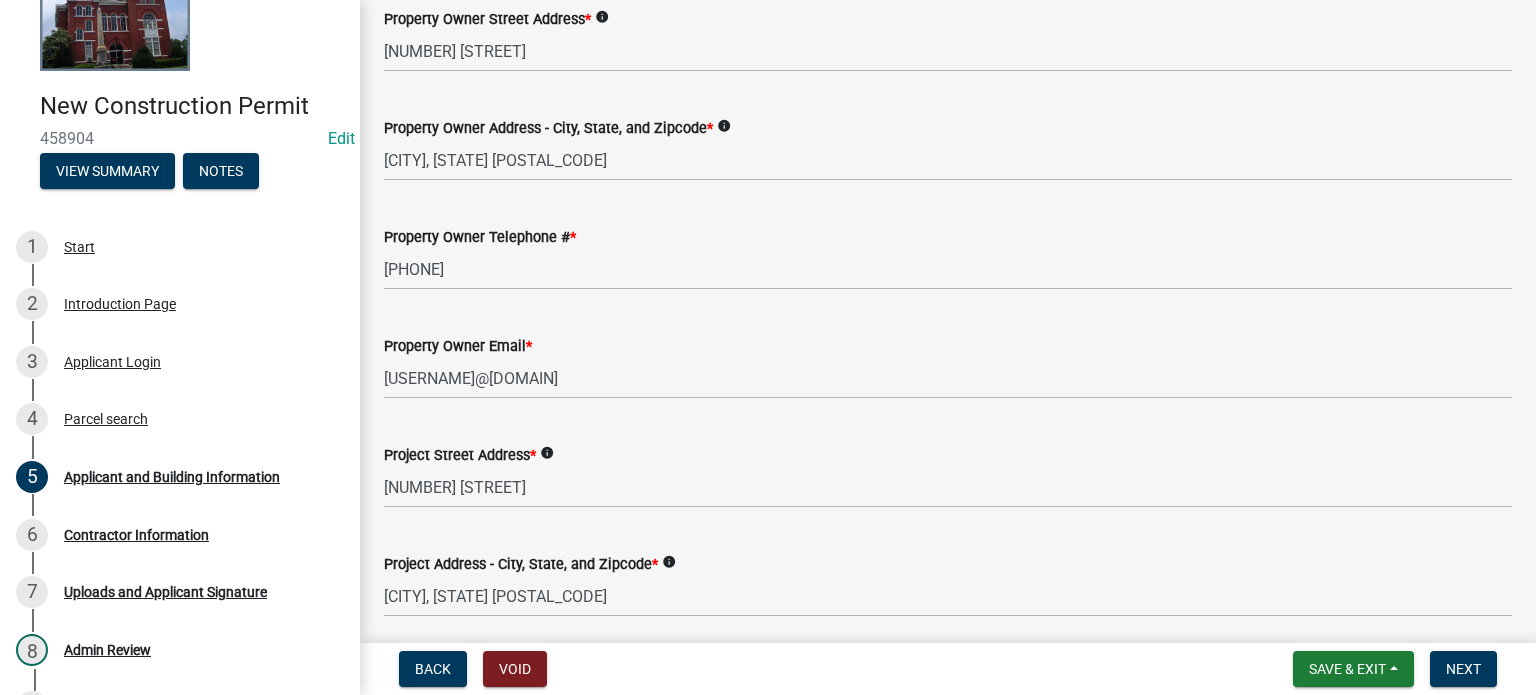 scroll, scrollTop: 500, scrollLeft: 0, axis: vertical 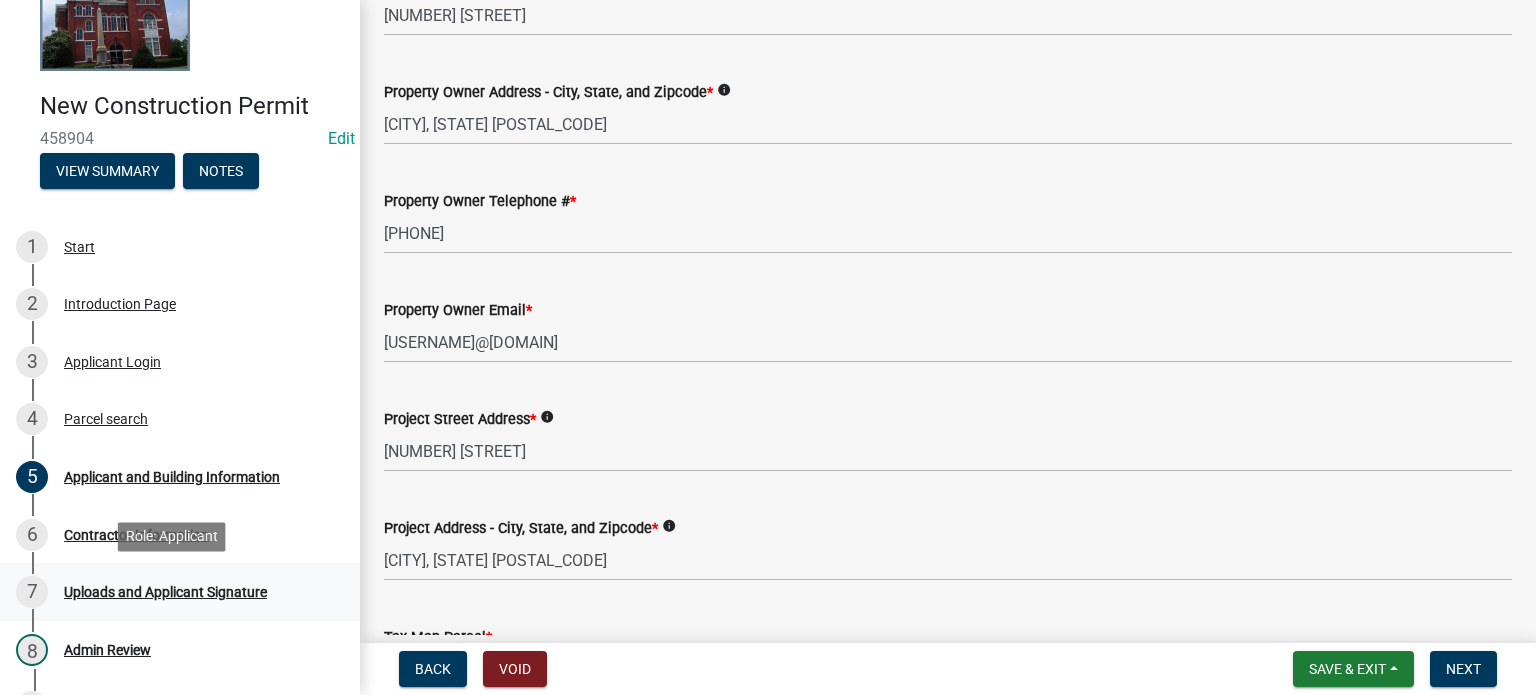 click on "Uploads and Applicant Signature" at bounding box center (165, 592) 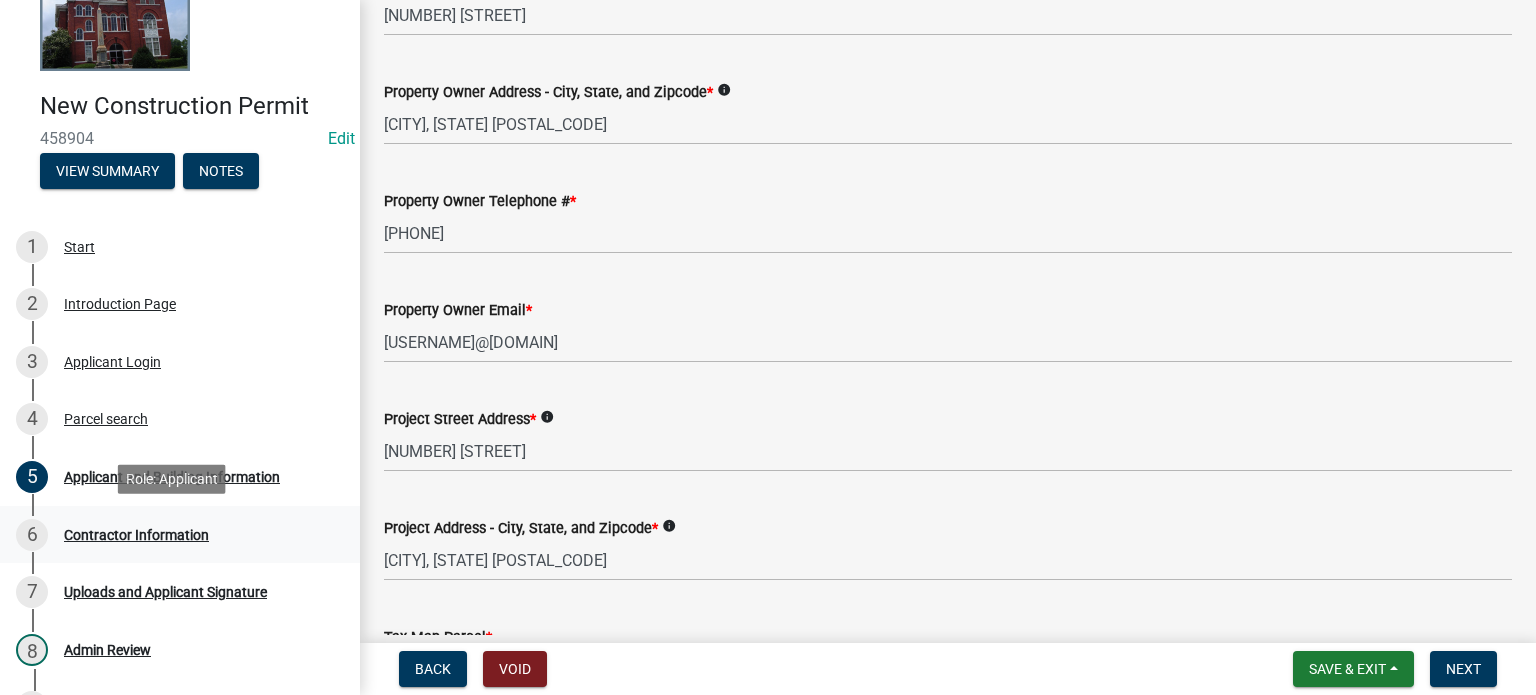 click on "Contractor Information" at bounding box center [136, 535] 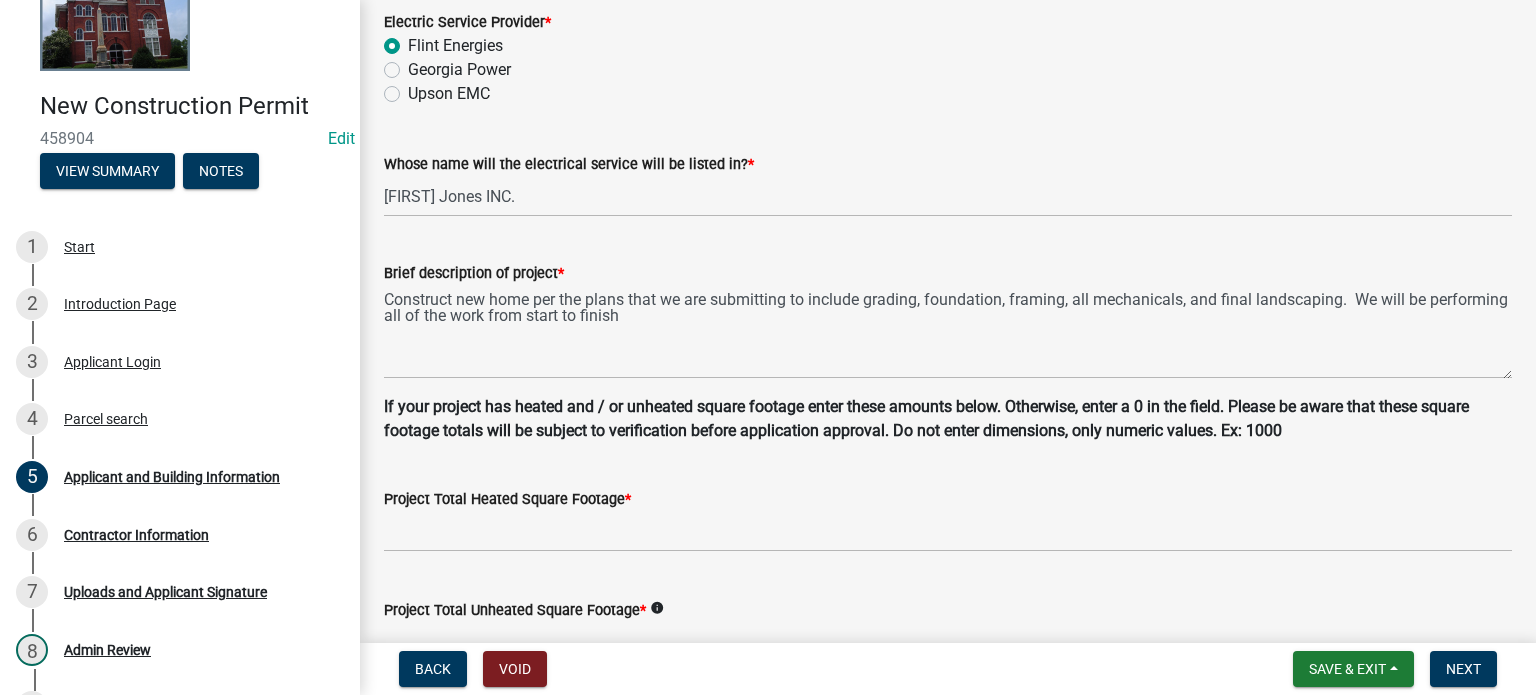 scroll, scrollTop: 1343, scrollLeft: 0, axis: vertical 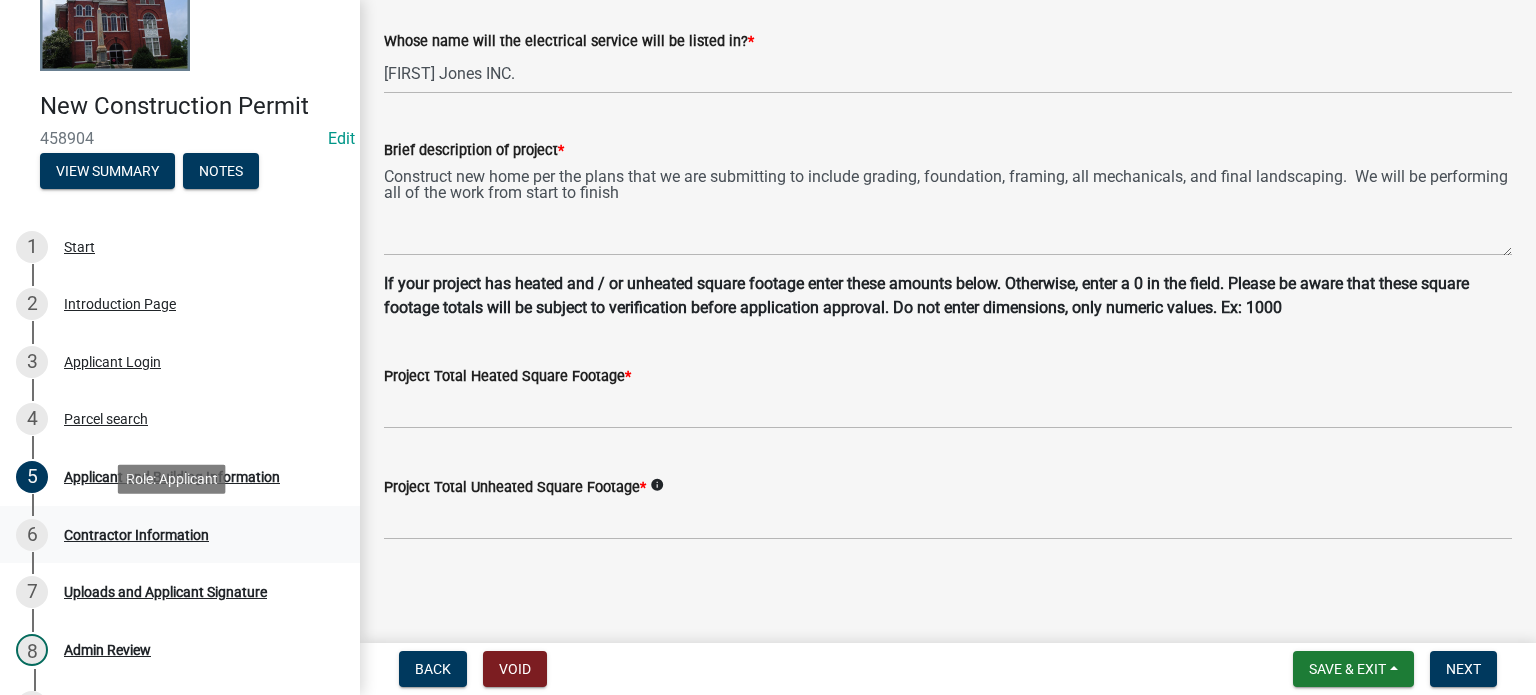 click on "Contractor Information" at bounding box center [136, 535] 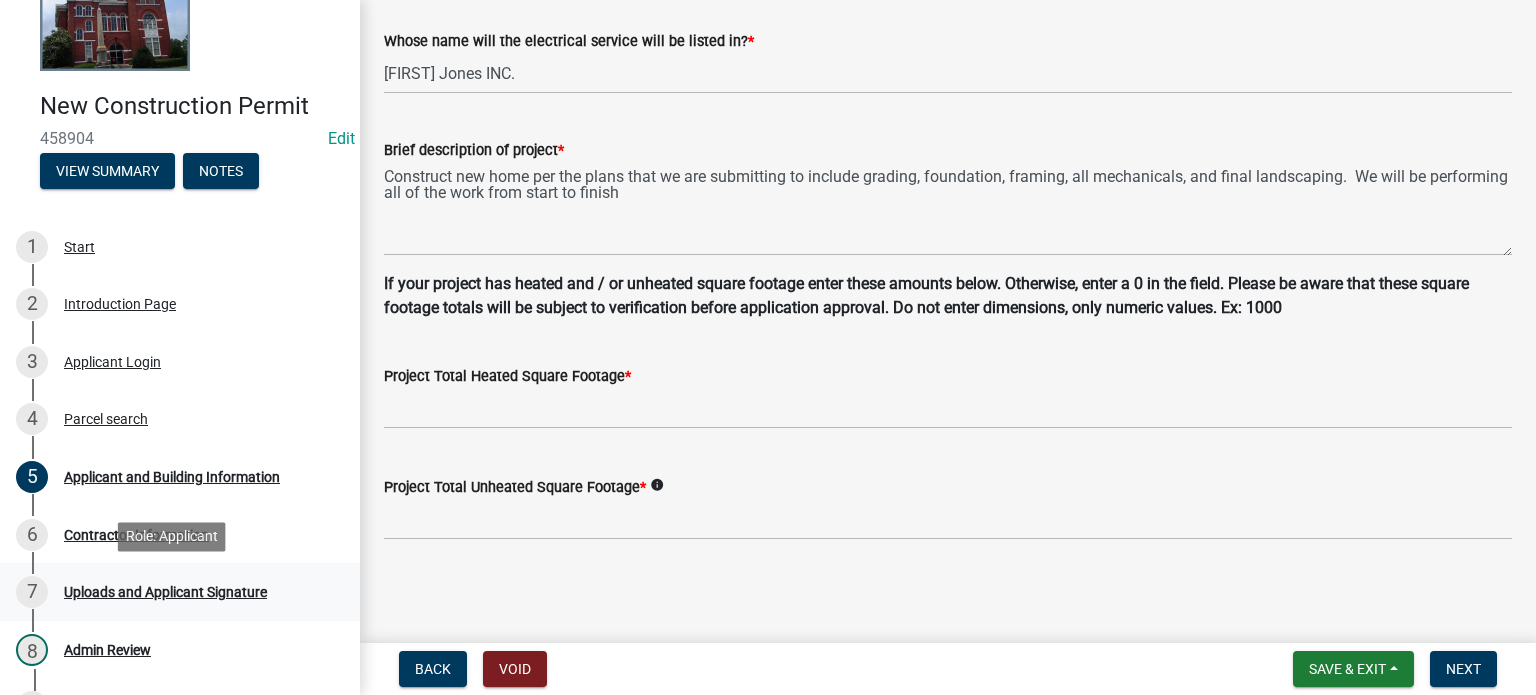 click on "7     Uploads and Applicant Signature" at bounding box center (172, 592) 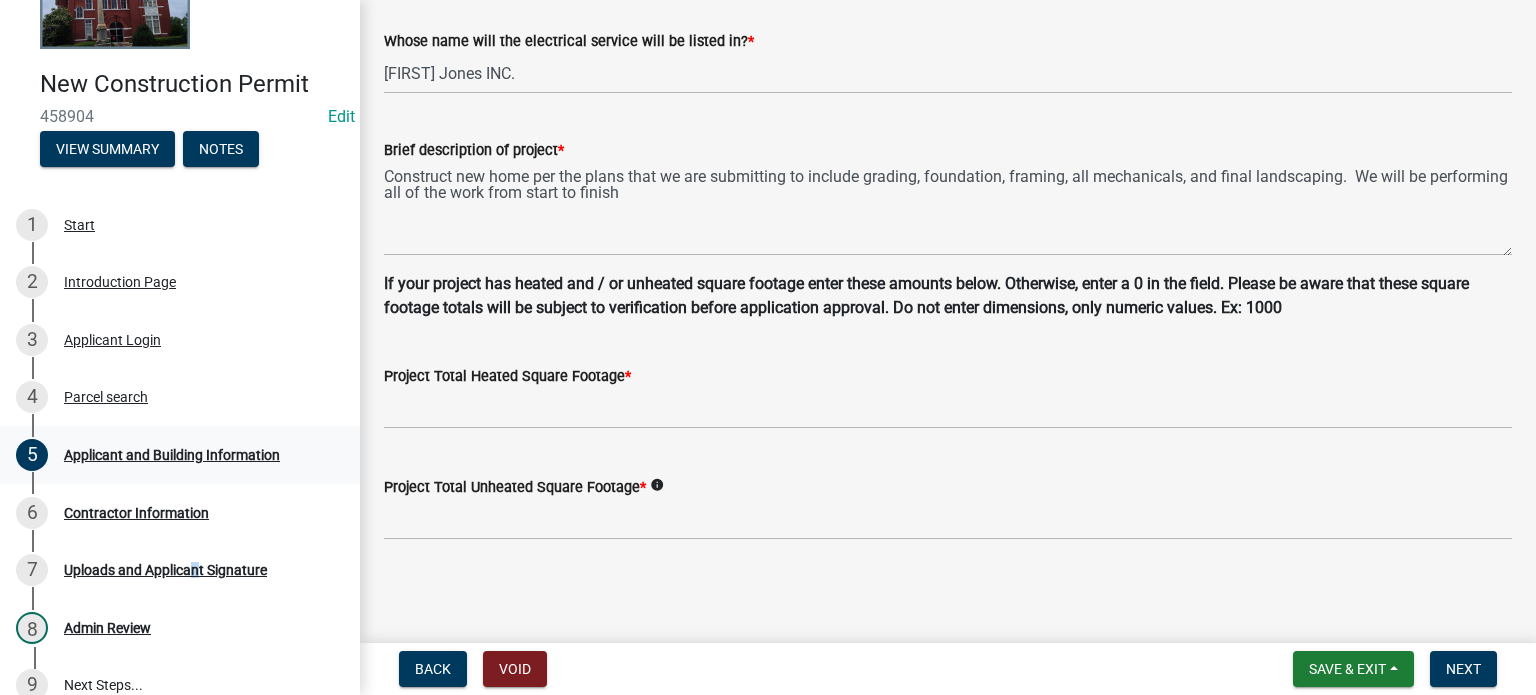scroll, scrollTop: 0, scrollLeft: 0, axis: both 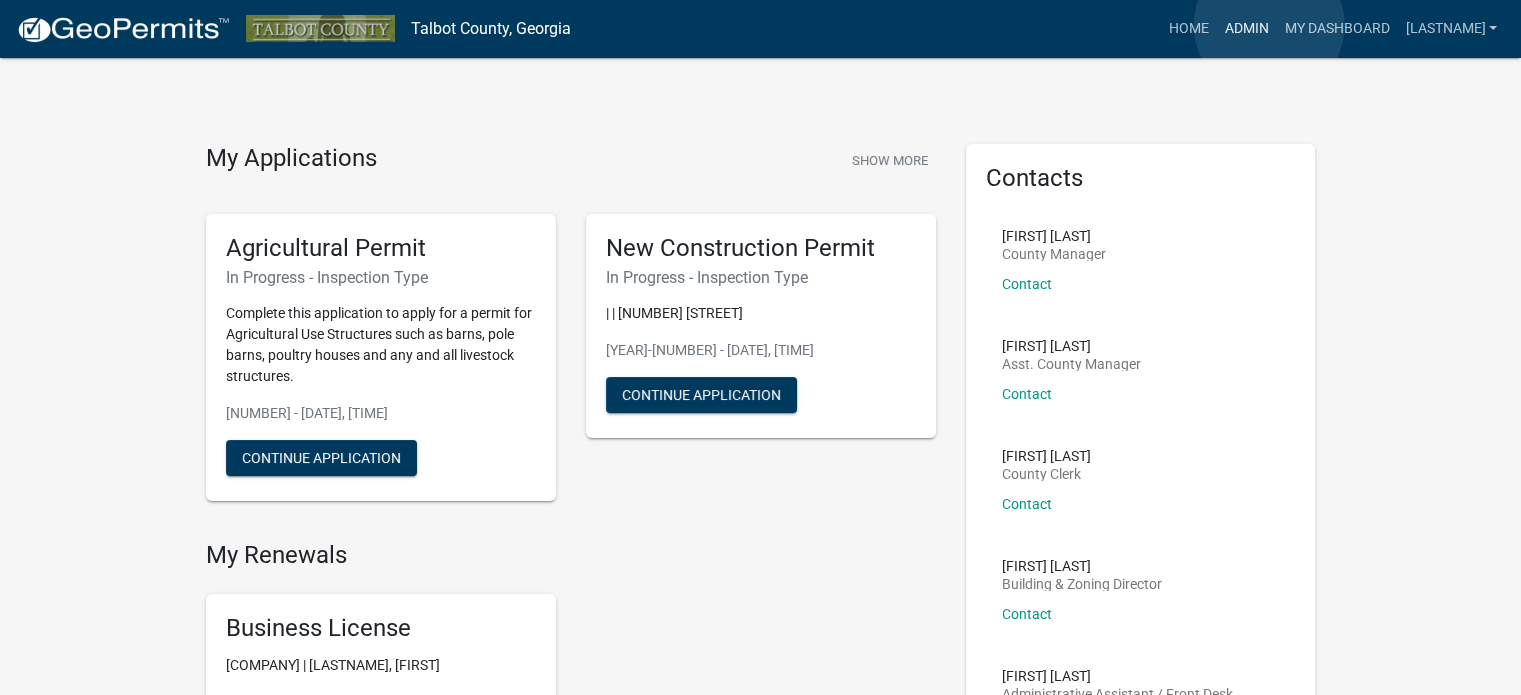 click on "Admin" at bounding box center [1246, 29] 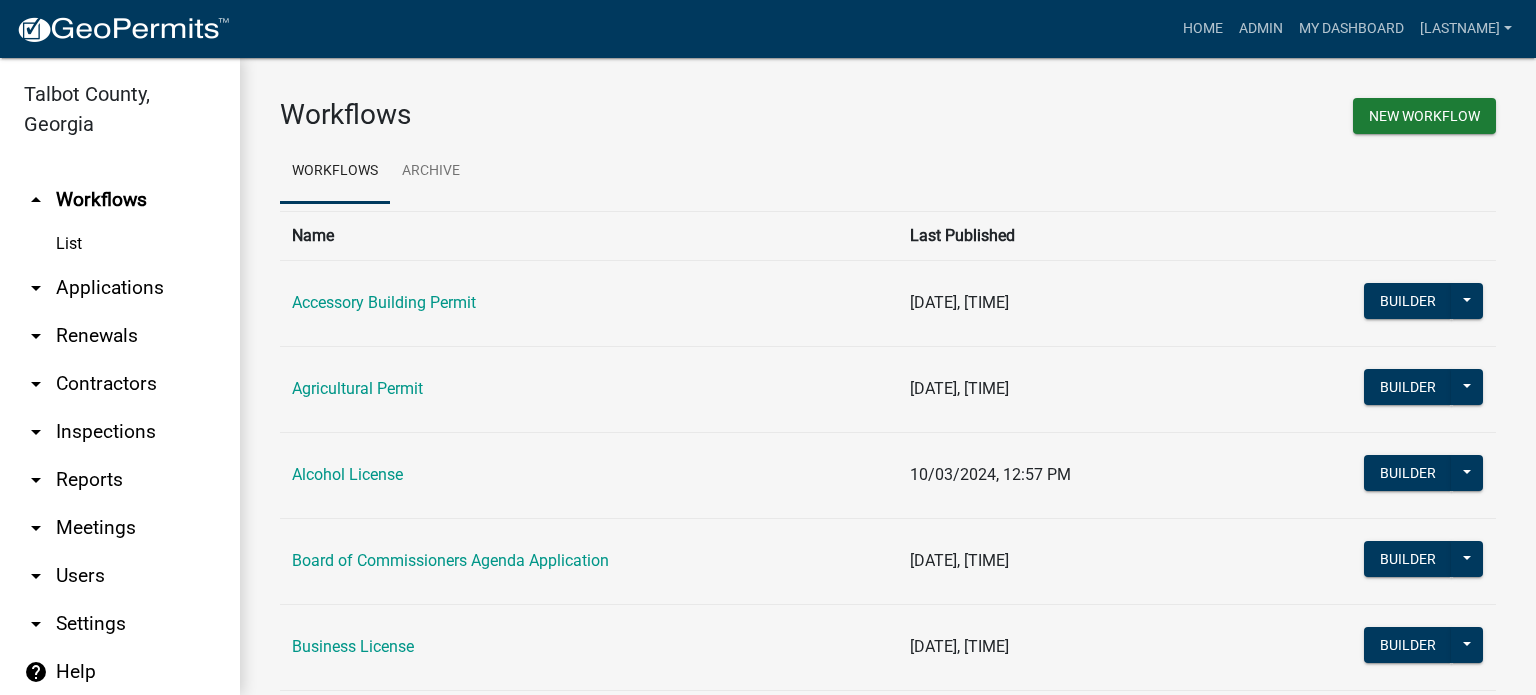click on "arrow_drop_down" at bounding box center (36, 288) 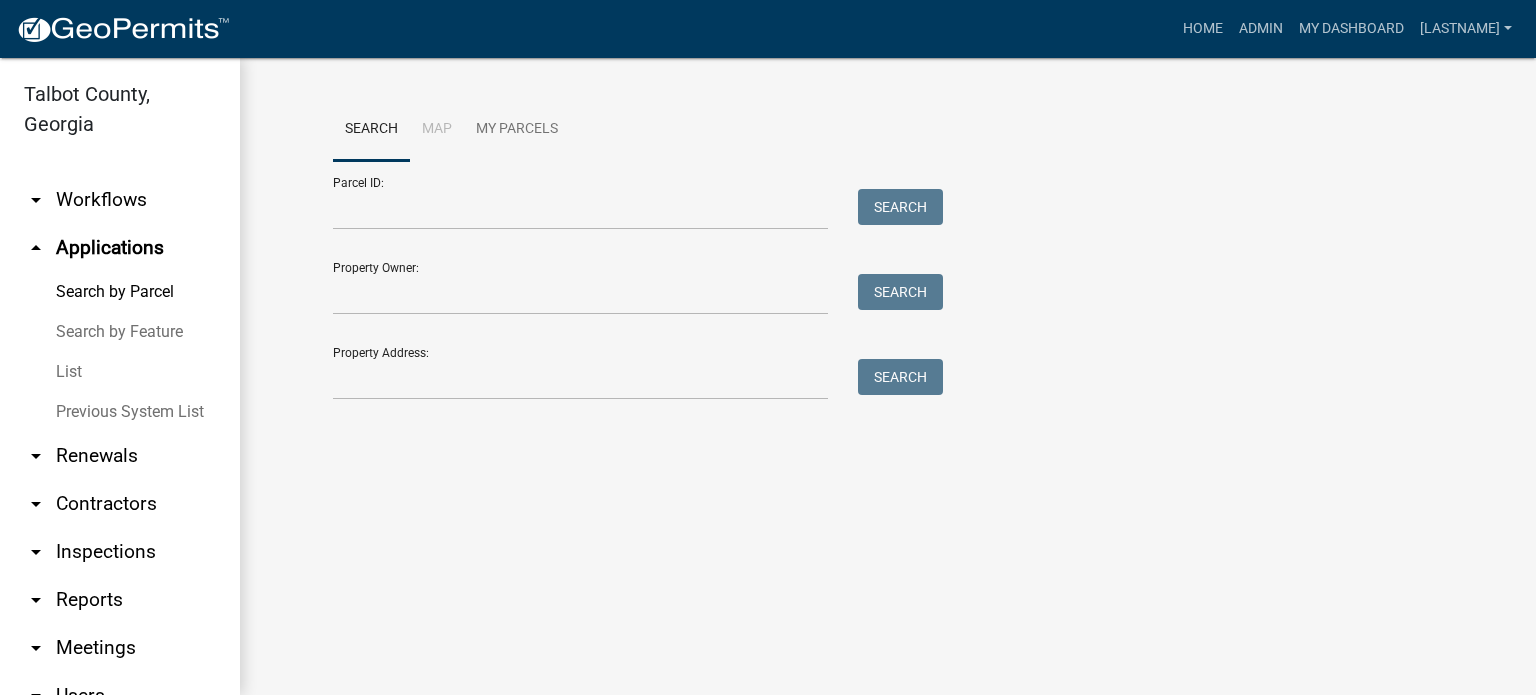 click on "List" at bounding box center (120, 372) 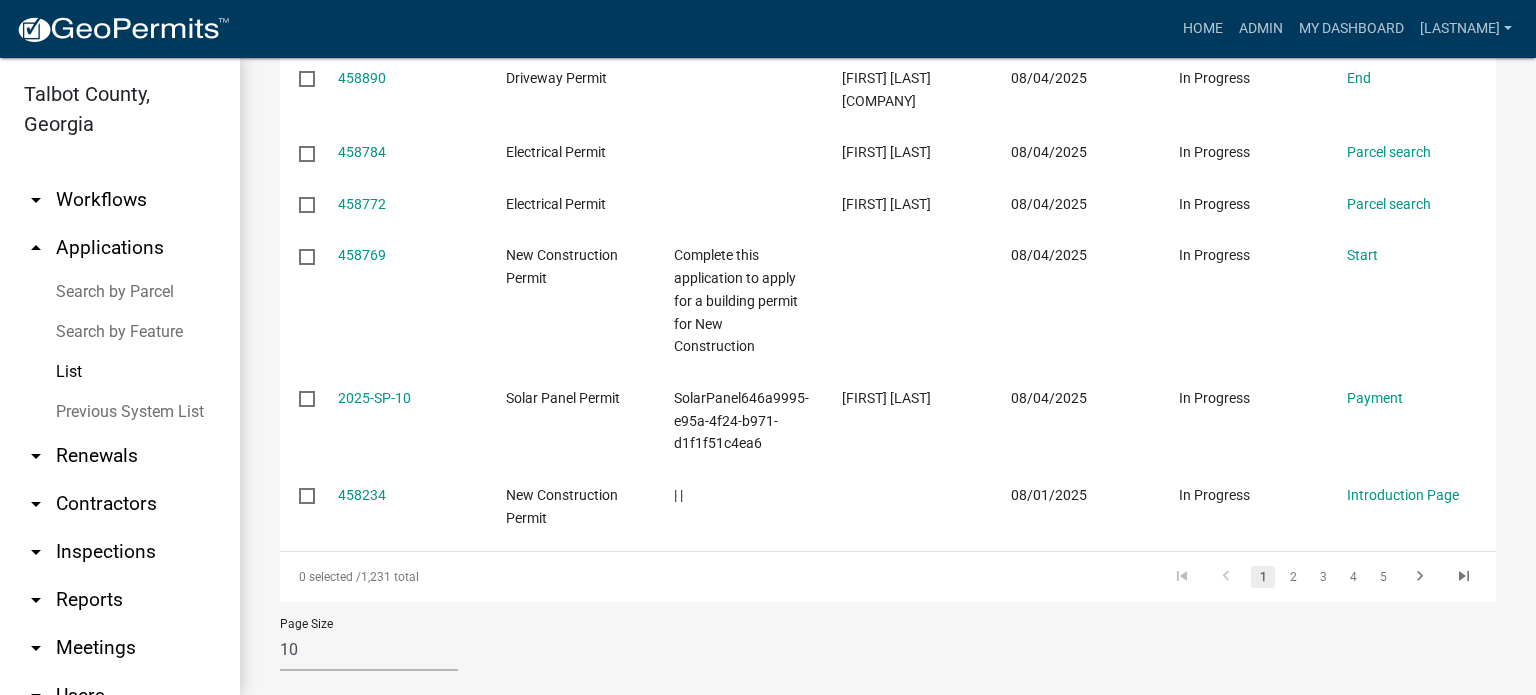 scroll, scrollTop: 760, scrollLeft: 0, axis: vertical 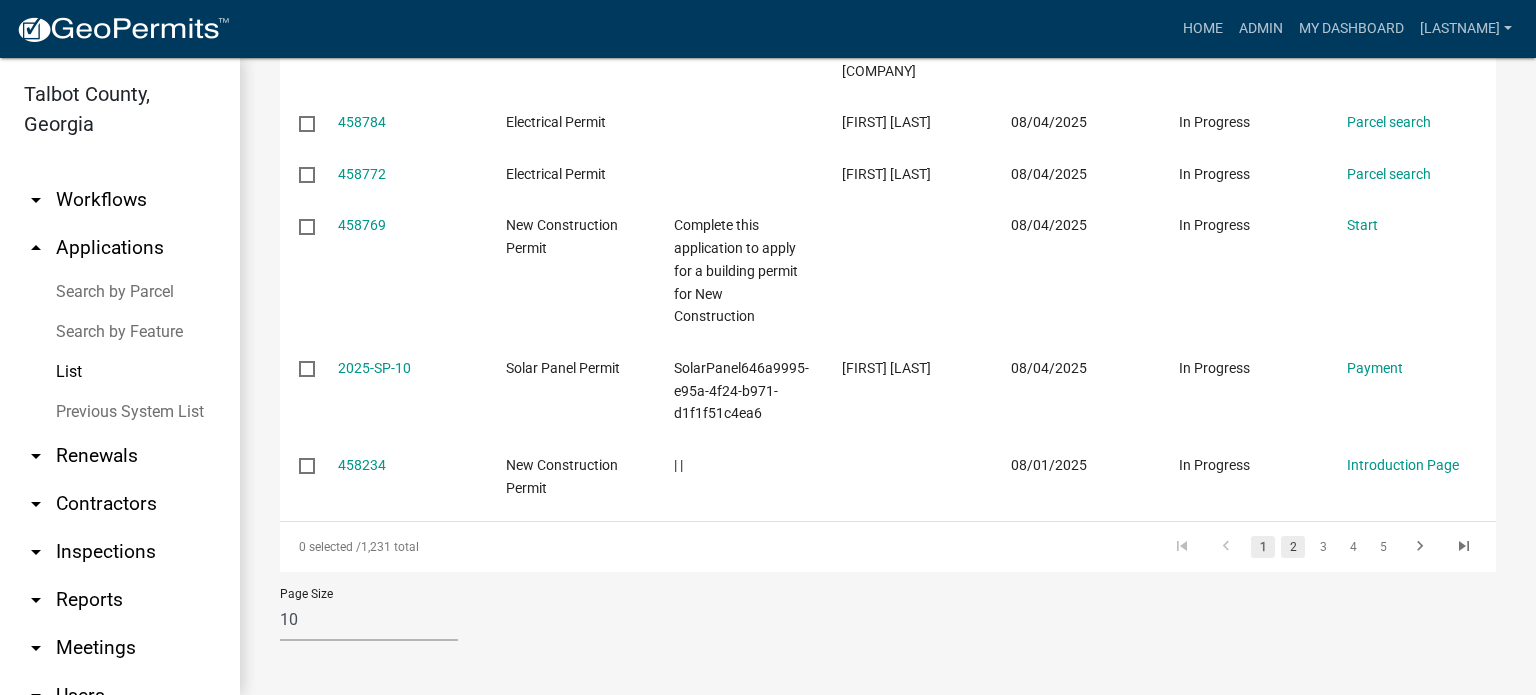 click on "2" 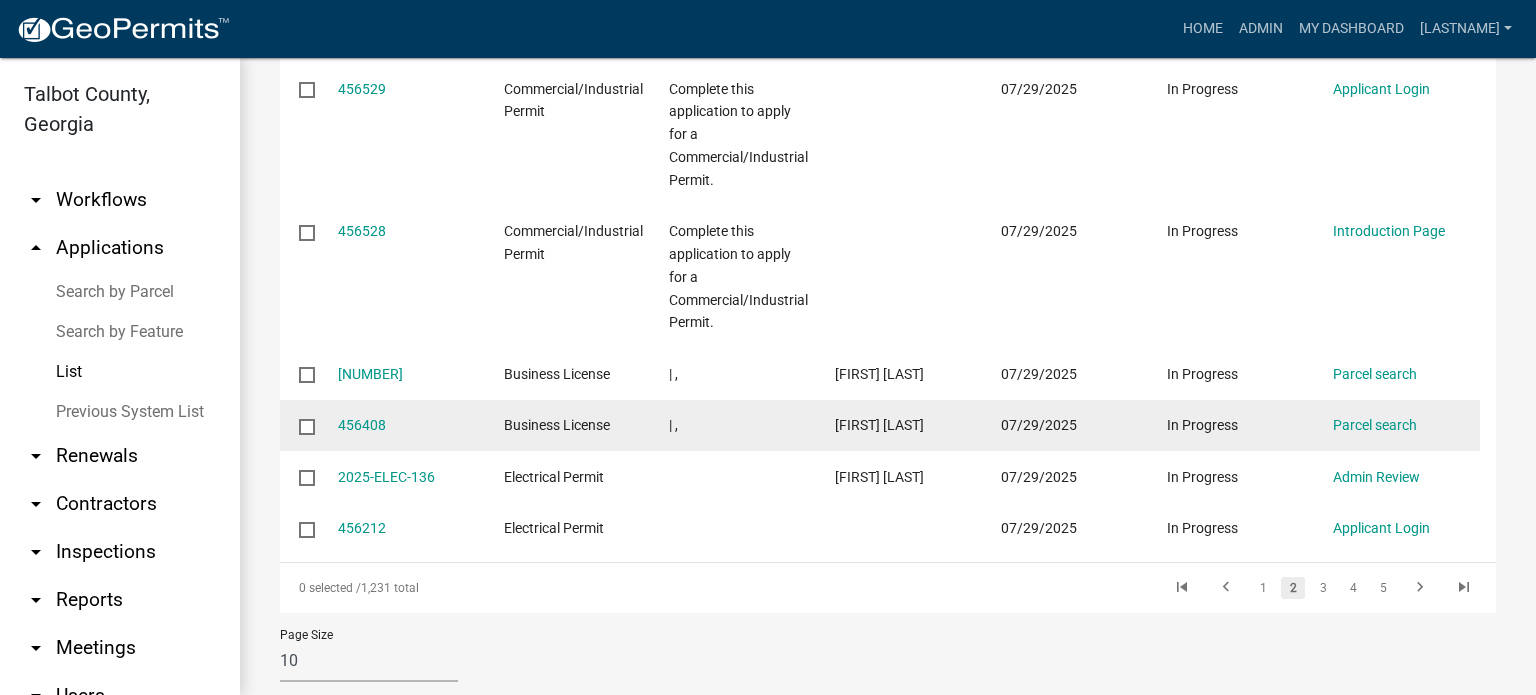 scroll, scrollTop: 852, scrollLeft: 0, axis: vertical 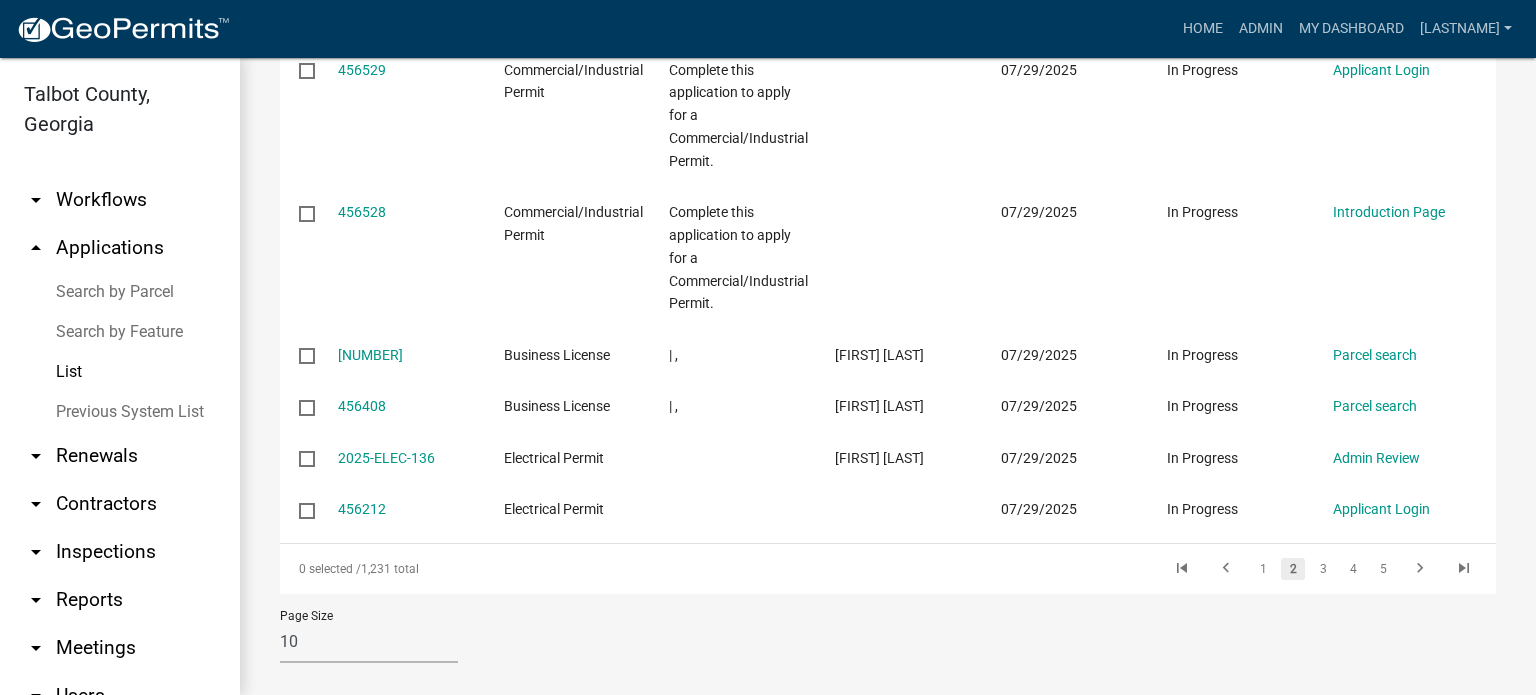 click on "3" 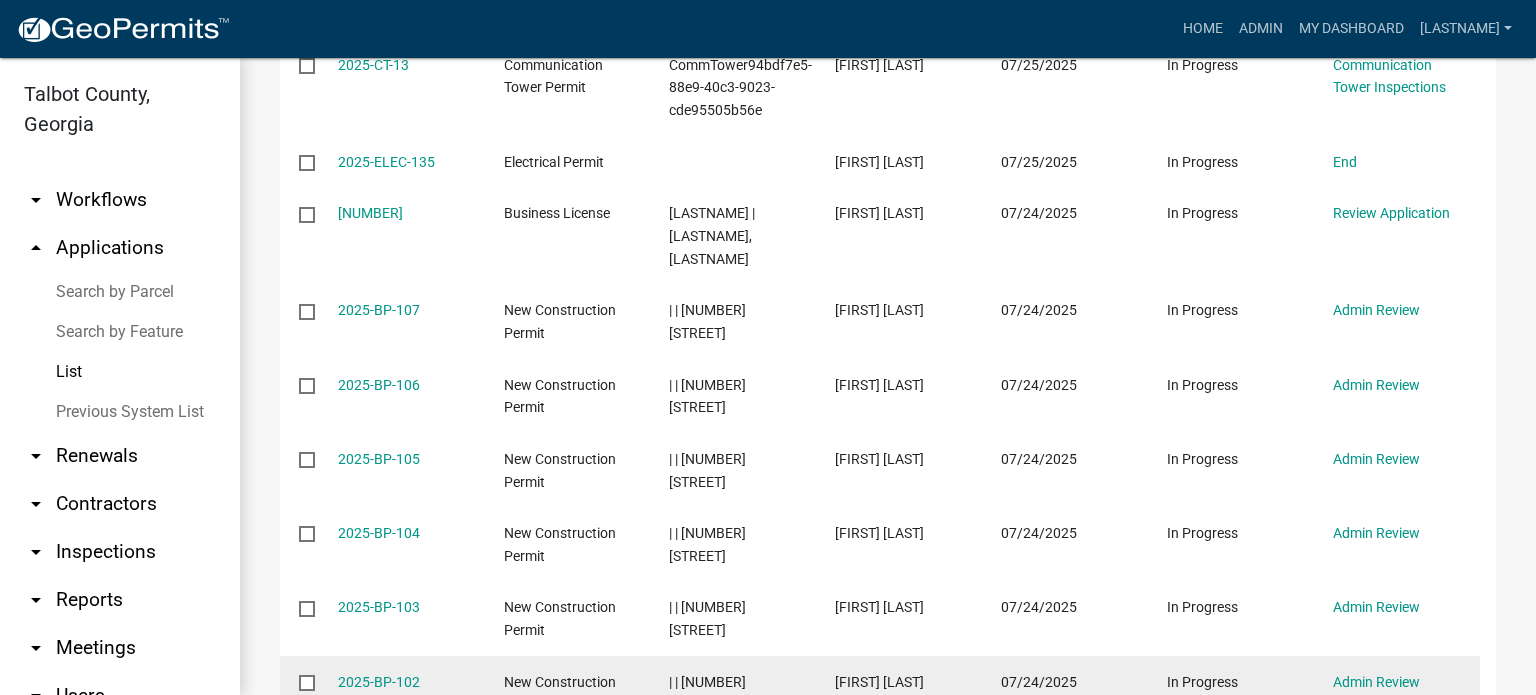 scroll, scrollTop: 370, scrollLeft: 0, axis: vertical 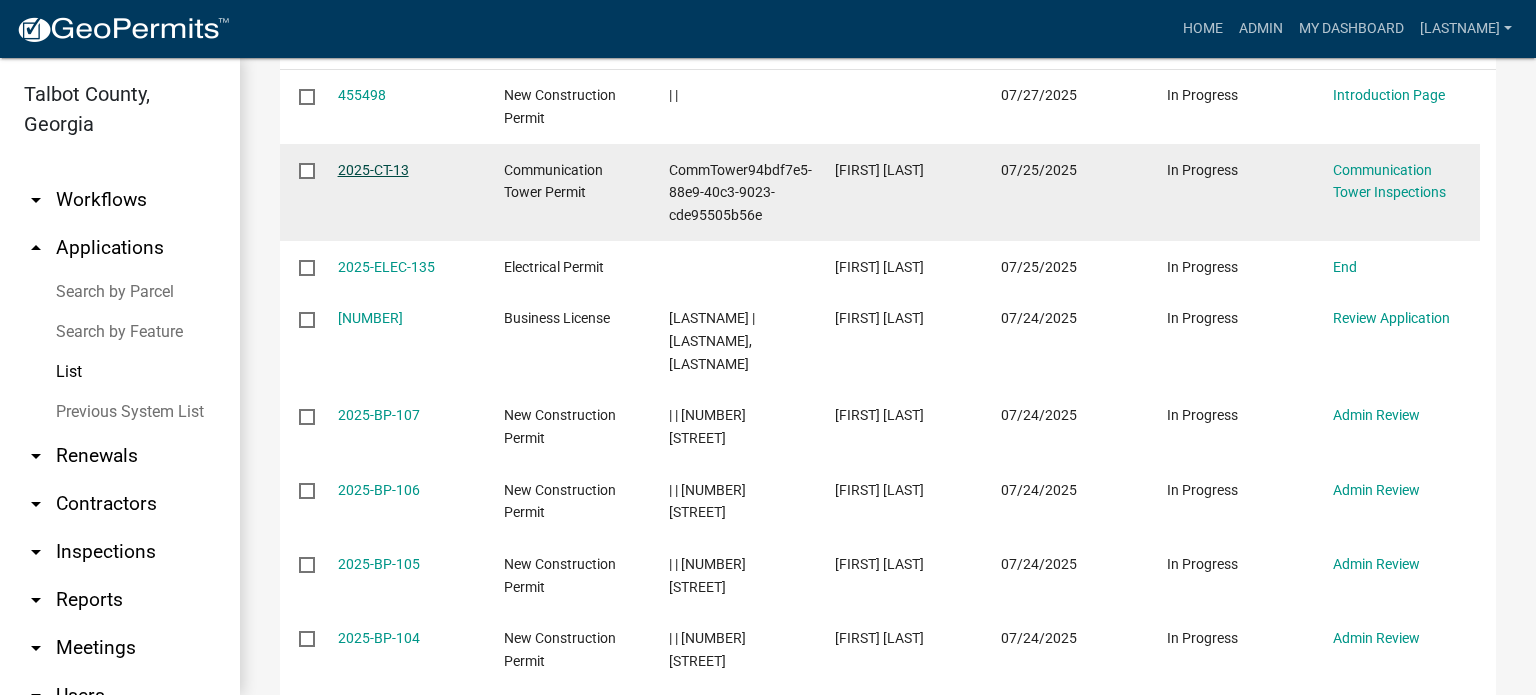 click on "2025-CT-13" 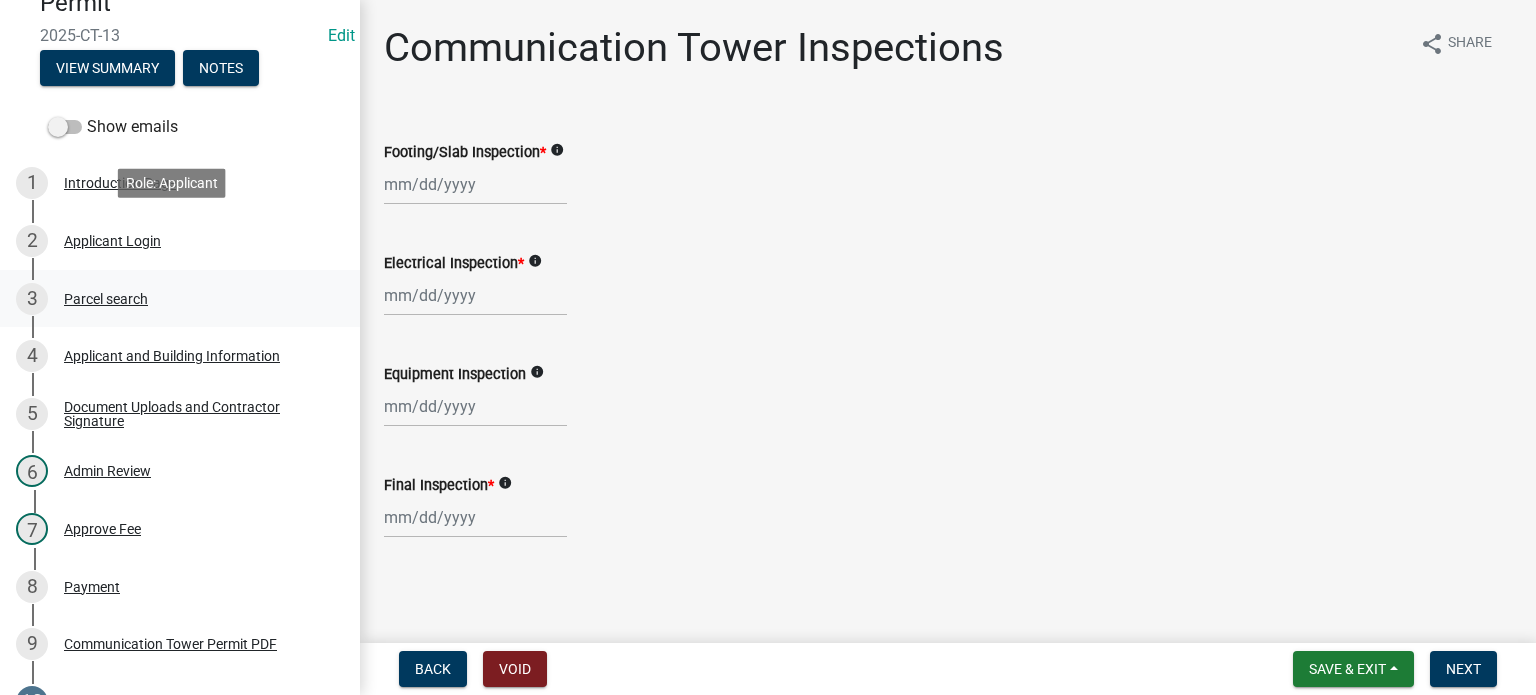 scroll, scrollTop: 300, scrollLeft: 0, axis: vertical 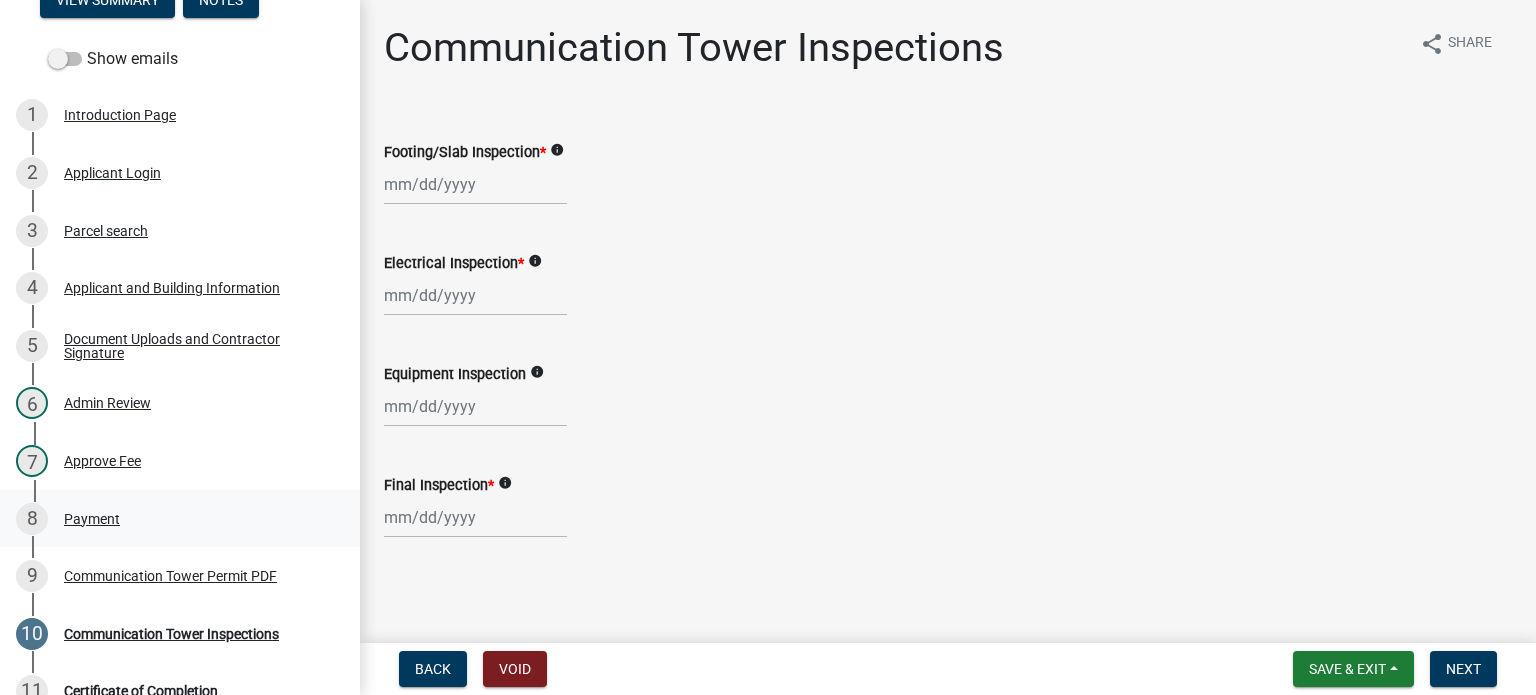 click on "Payment" at bounding box center (92, 519) 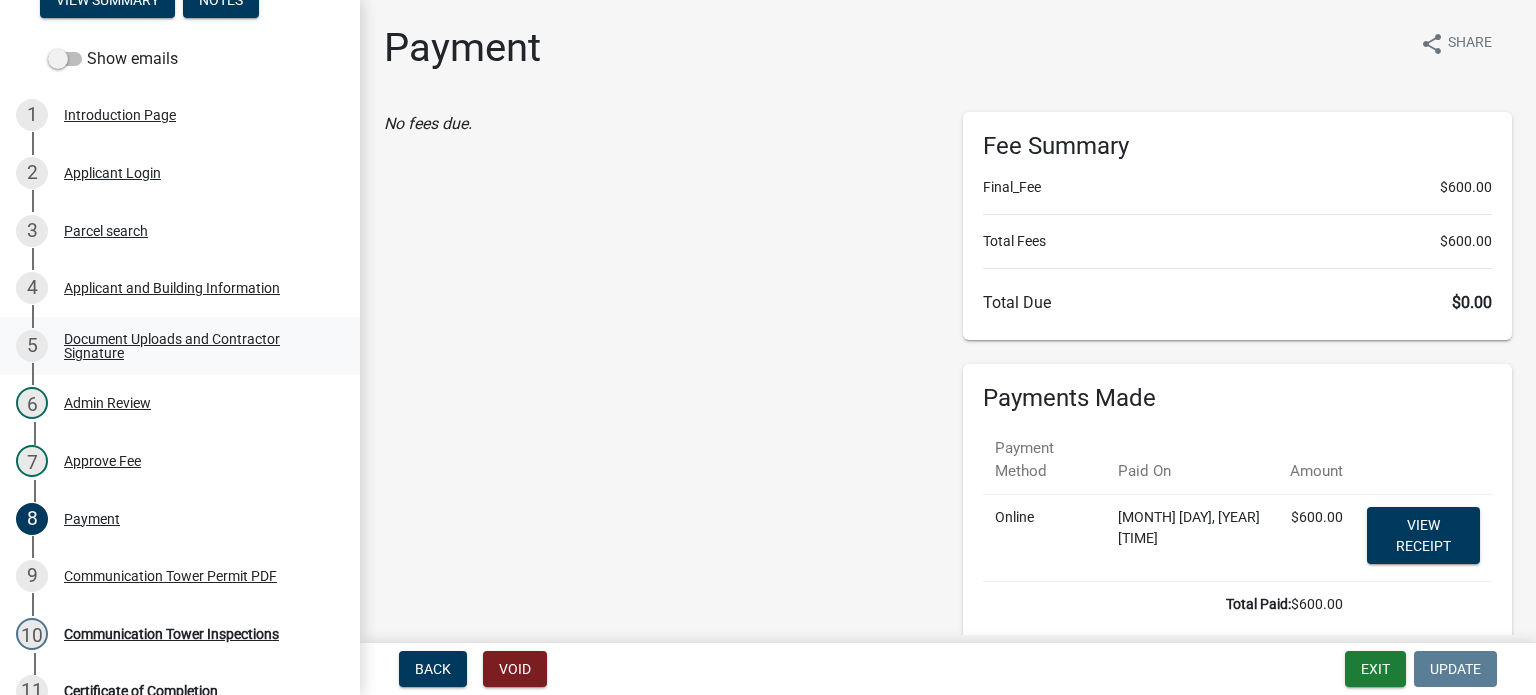 click on "Document Uploads and Contractor Signature" at bounding box center [196, 346] 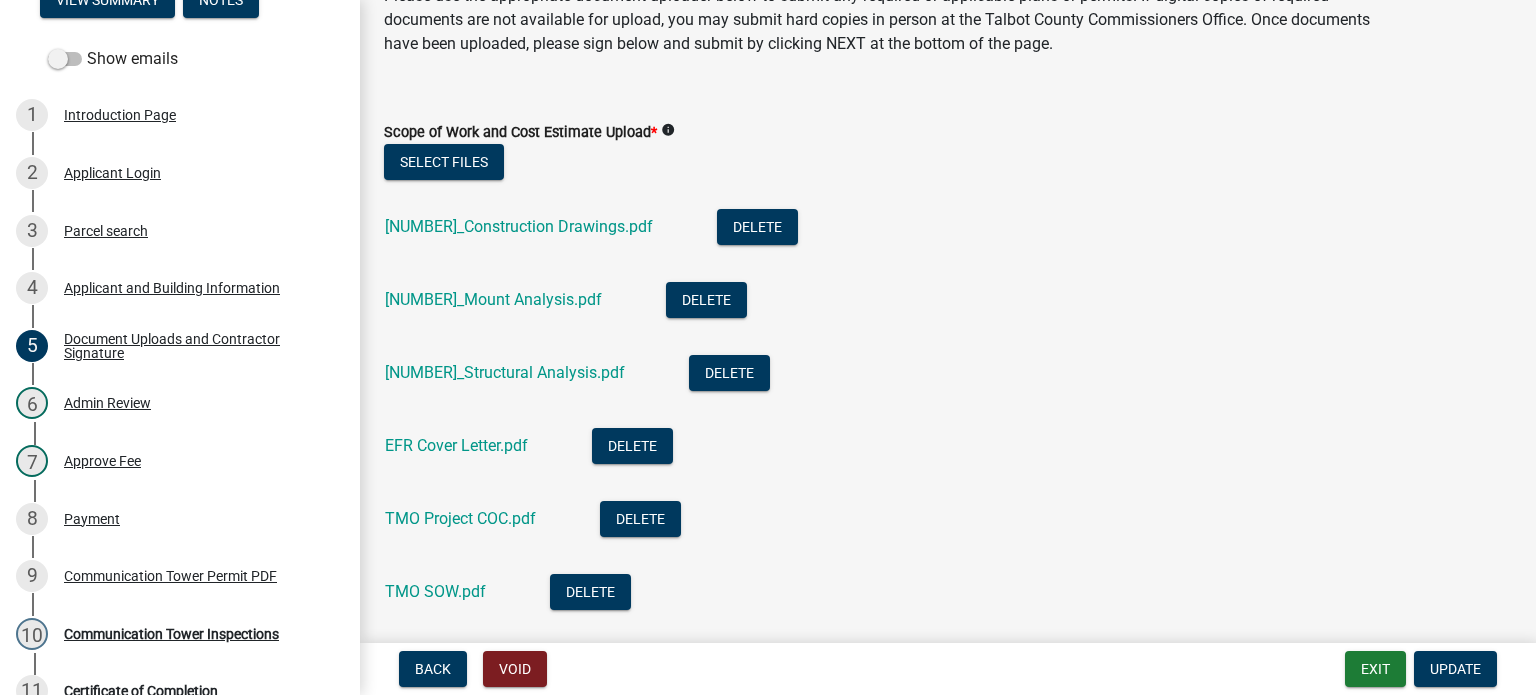 scroll, scrollTop: 0, scrollLeft: 0, axis: both 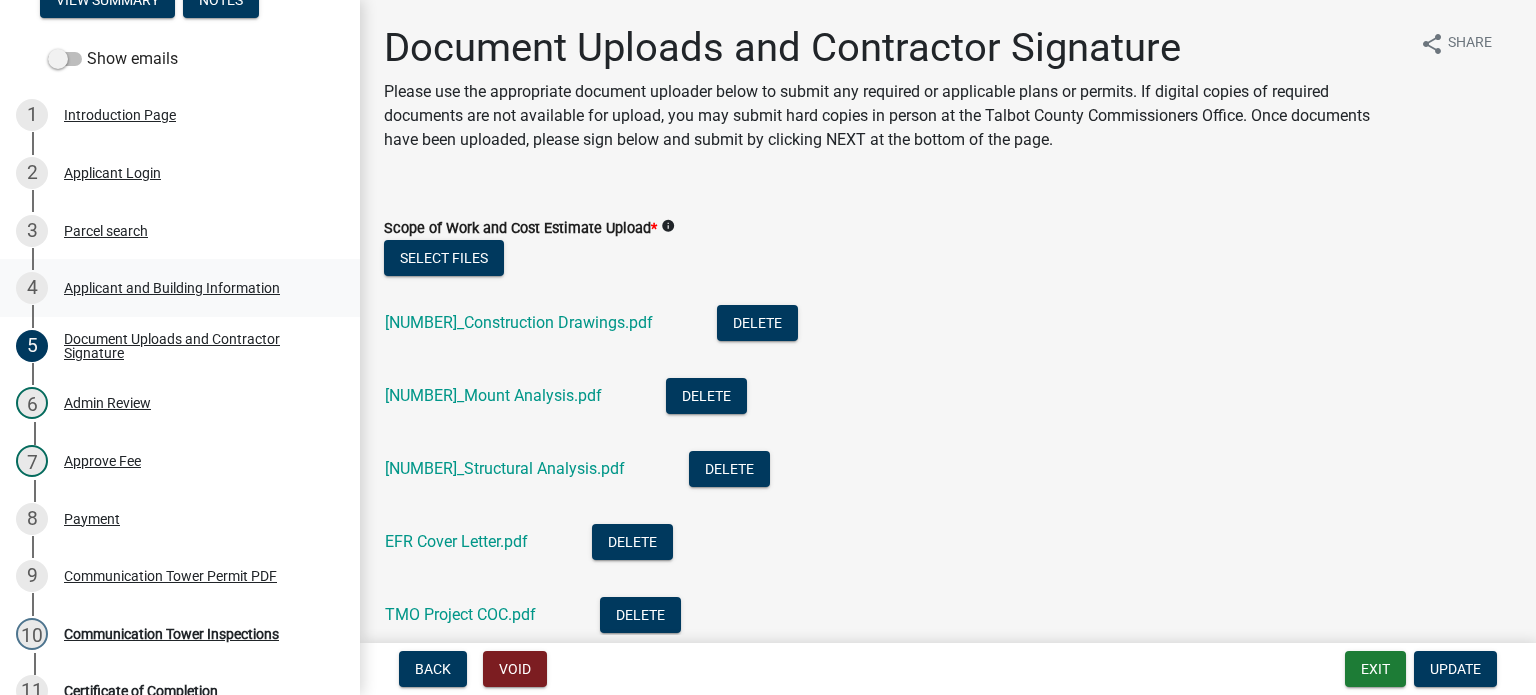 click on "Applicant and Building Information" at bounding box center [172, 288] 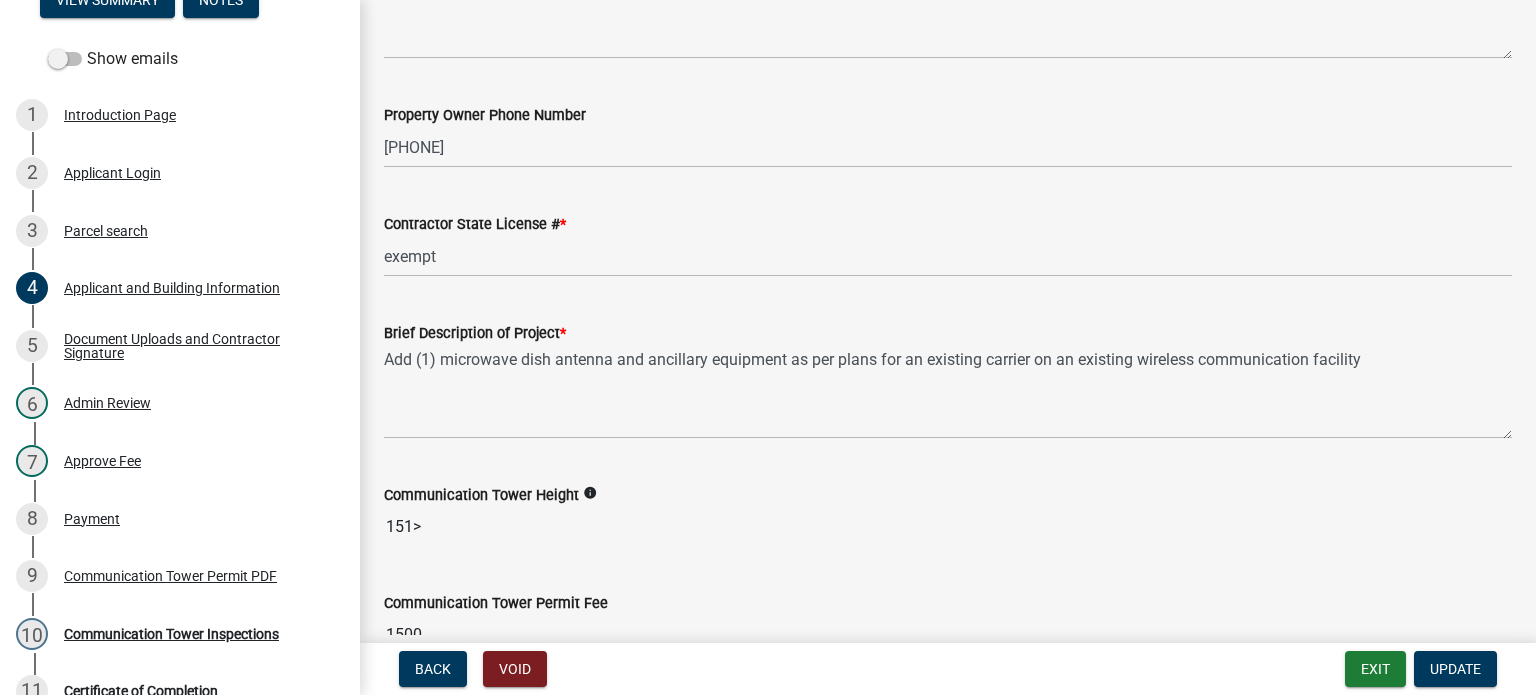 scroll, scrollTop: 1000, scrollLeft: 0, axis: vertical 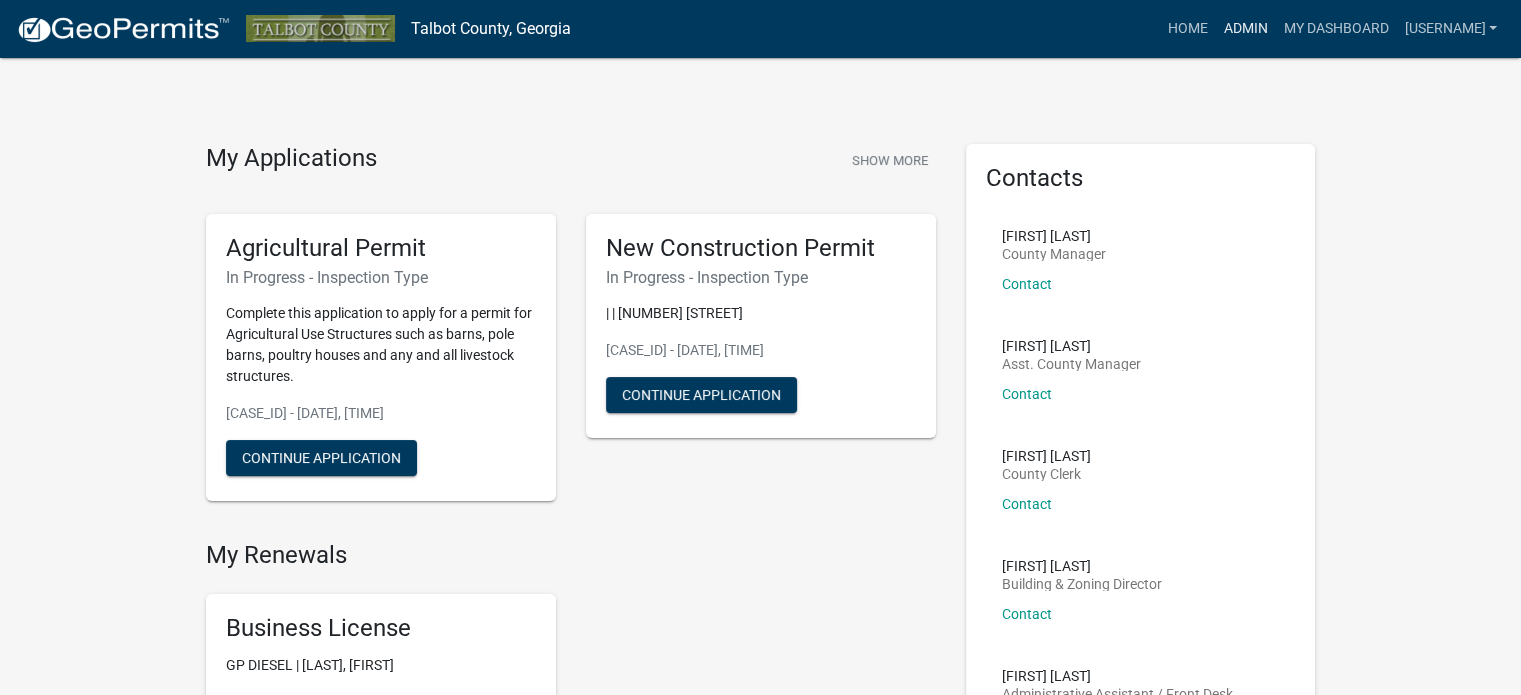 click on "Admin" at bounding box center (1245, 29) 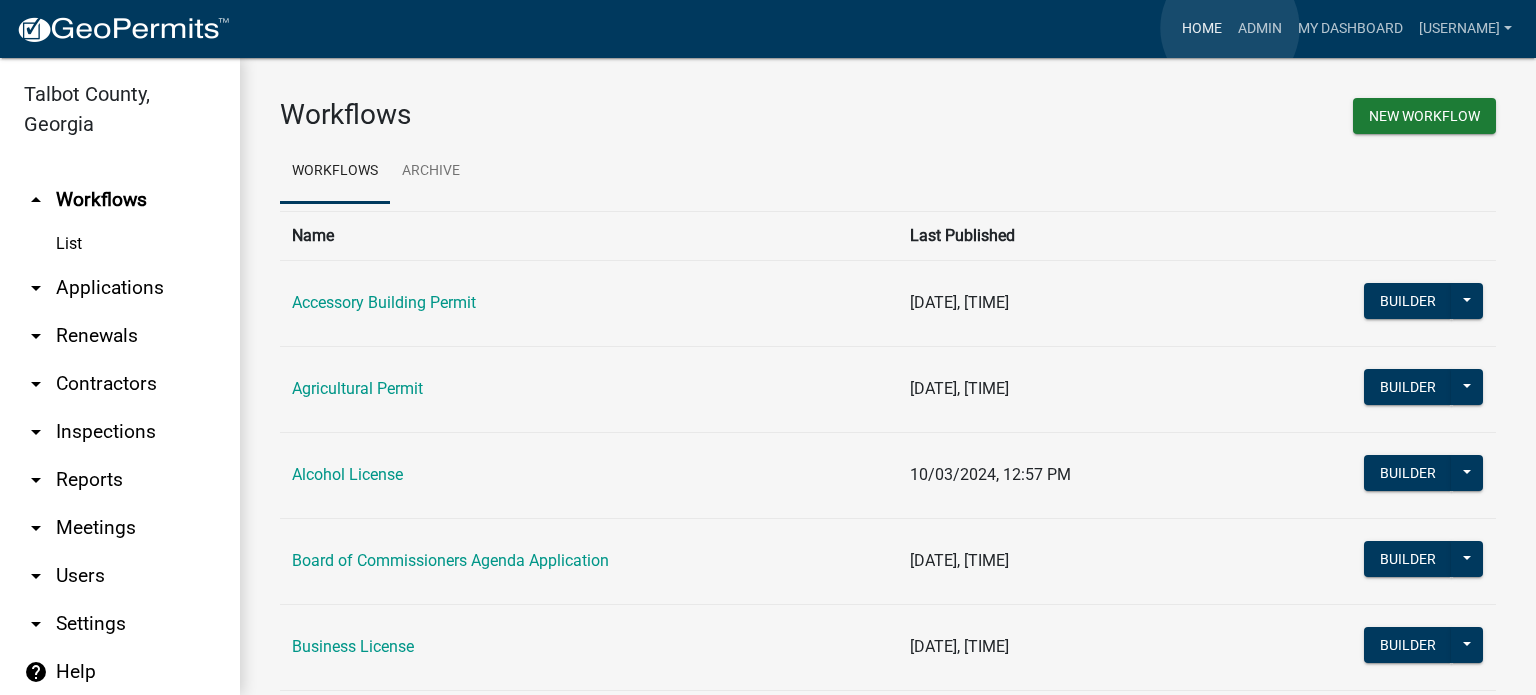 click on "Home" at bounding box center (1202, 29) 